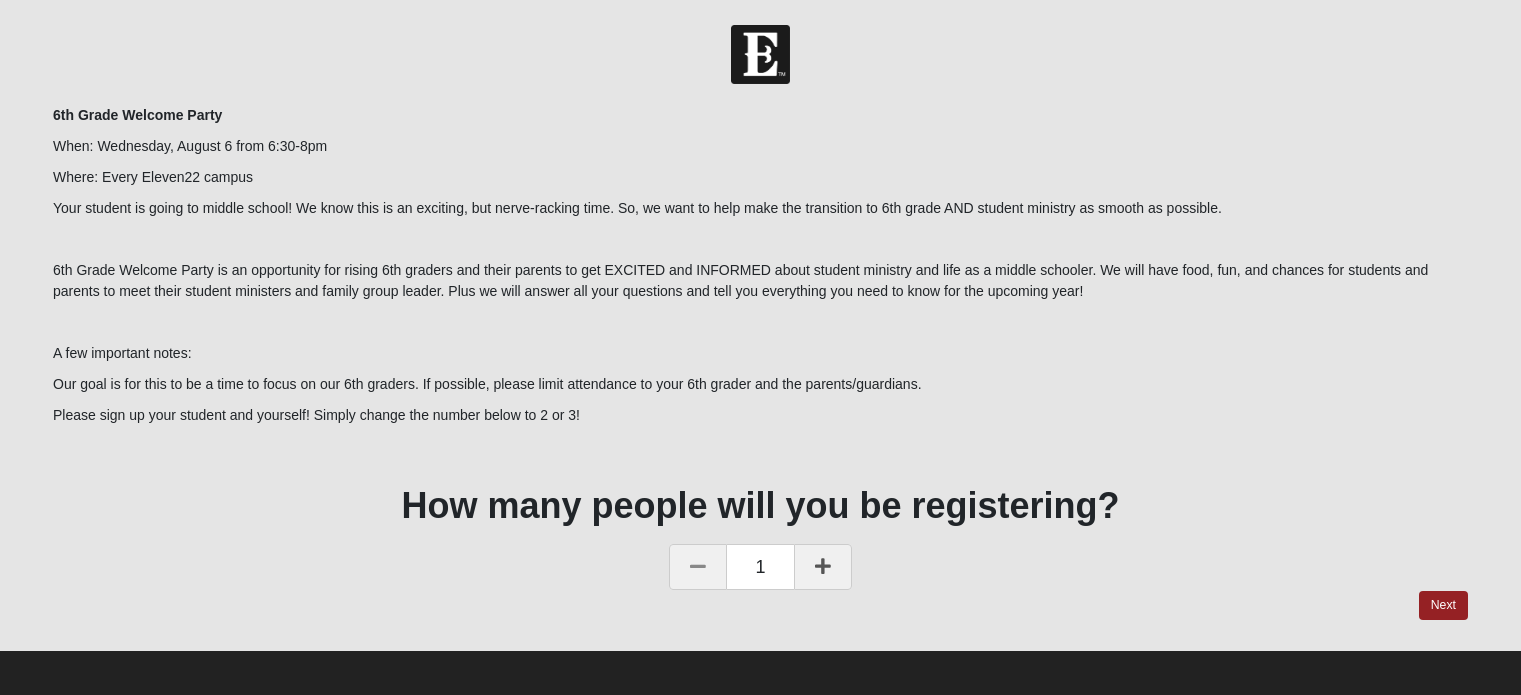 scroll, scrollTop: 0, scrollLeft: 0, axis: both 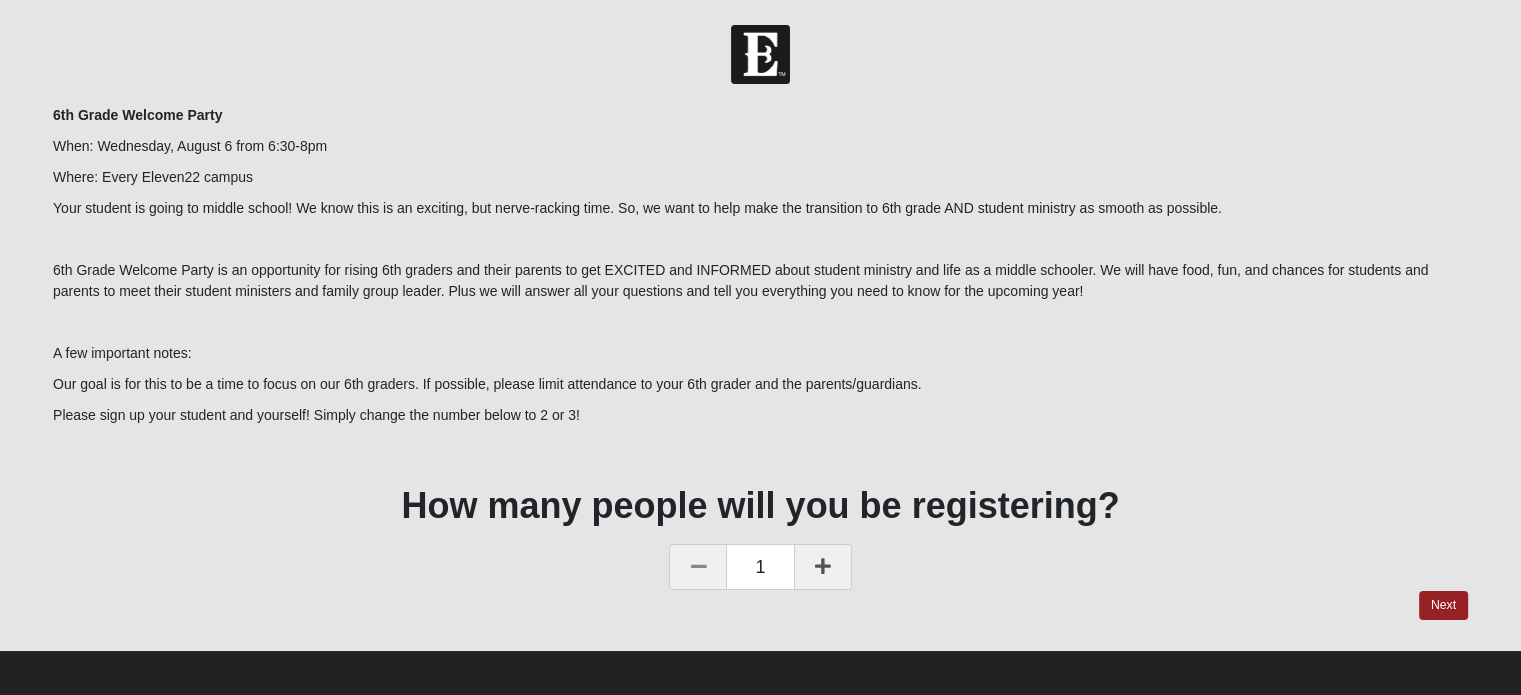 click at bounding box center [823, 566] 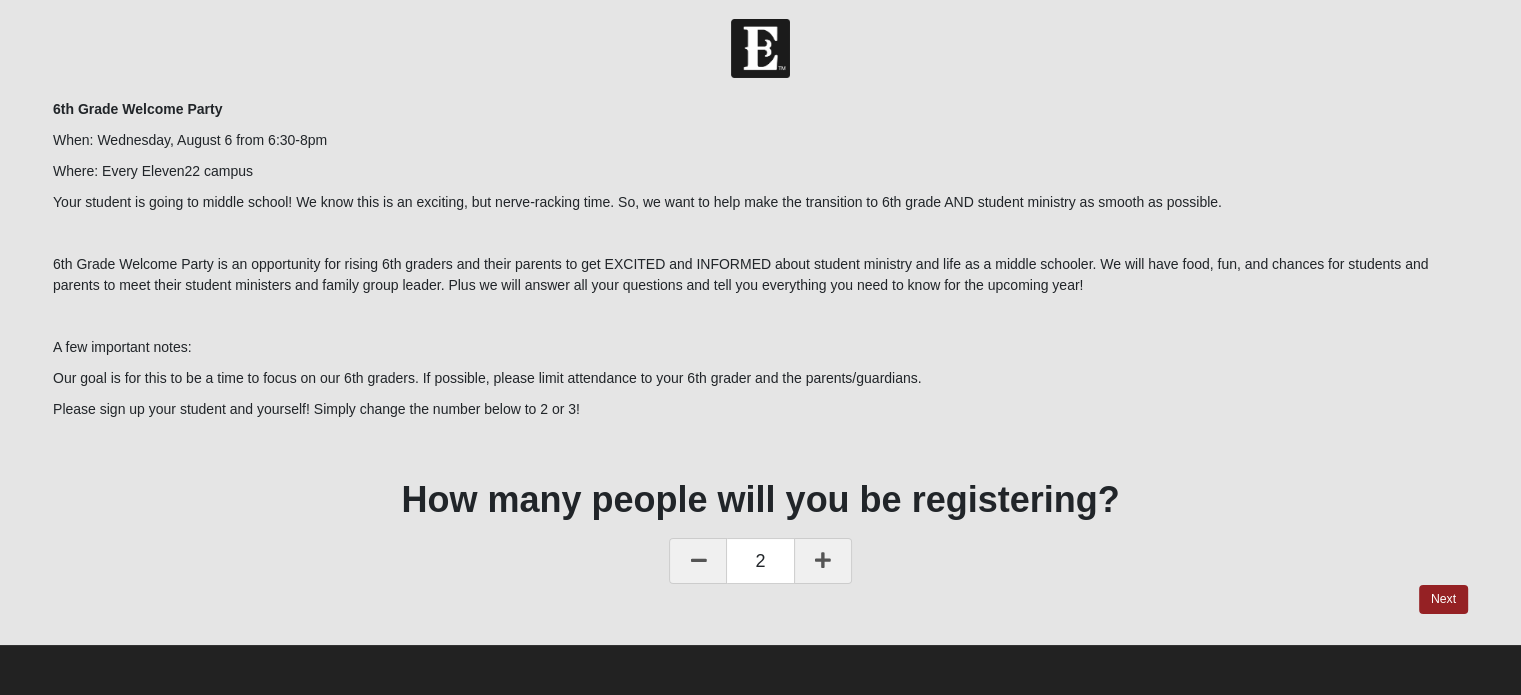 scroll, scrollTop: 0, scrollLeft: 0, axis: both 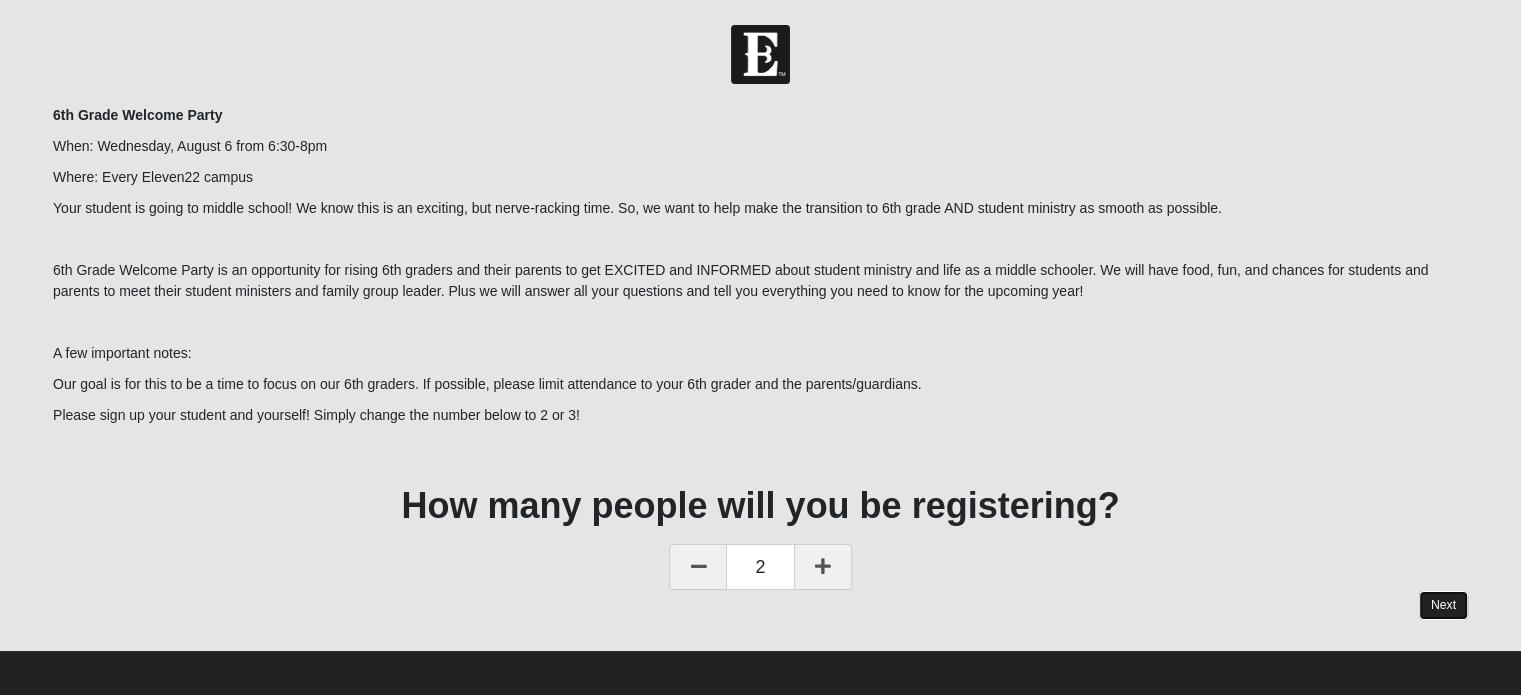 click on "Next" at bounding box center (1443, 605) 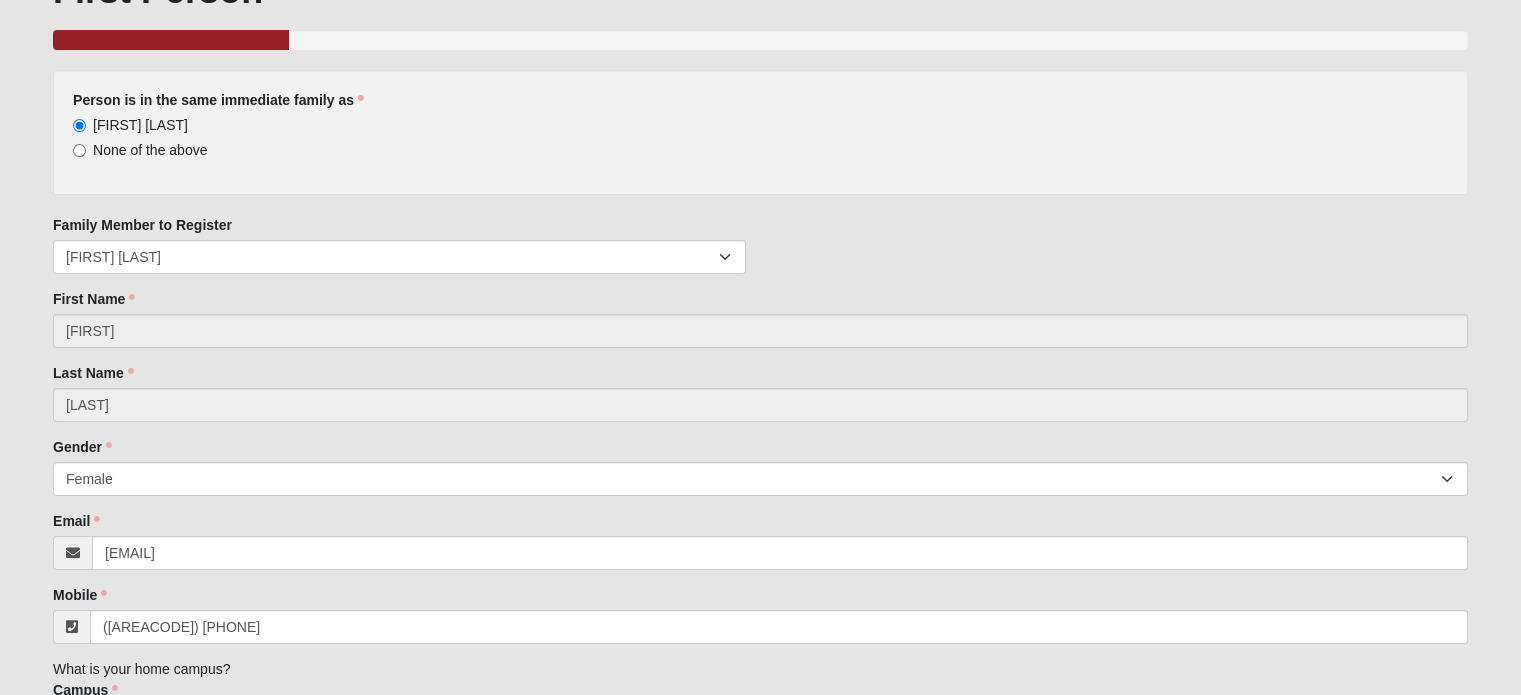 scroll, scrollTop: 161, scrollLeft: 0, axis: vertical 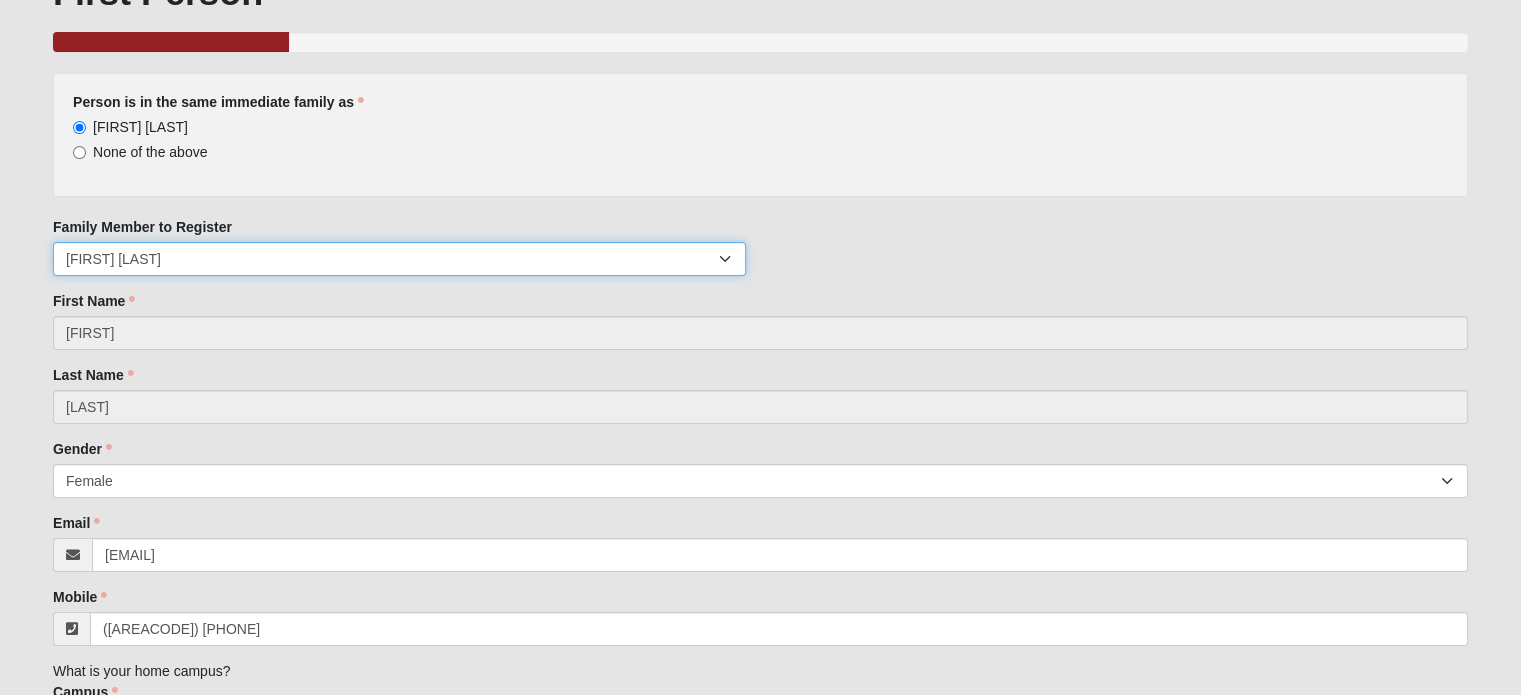 click on "[FIRST] [LAST]
[FIRST] [LAST]
[FIRST] [LAST]
[FIRST] [LAST]
[FIRST] [LAST]" at bounding box center [399, 259] 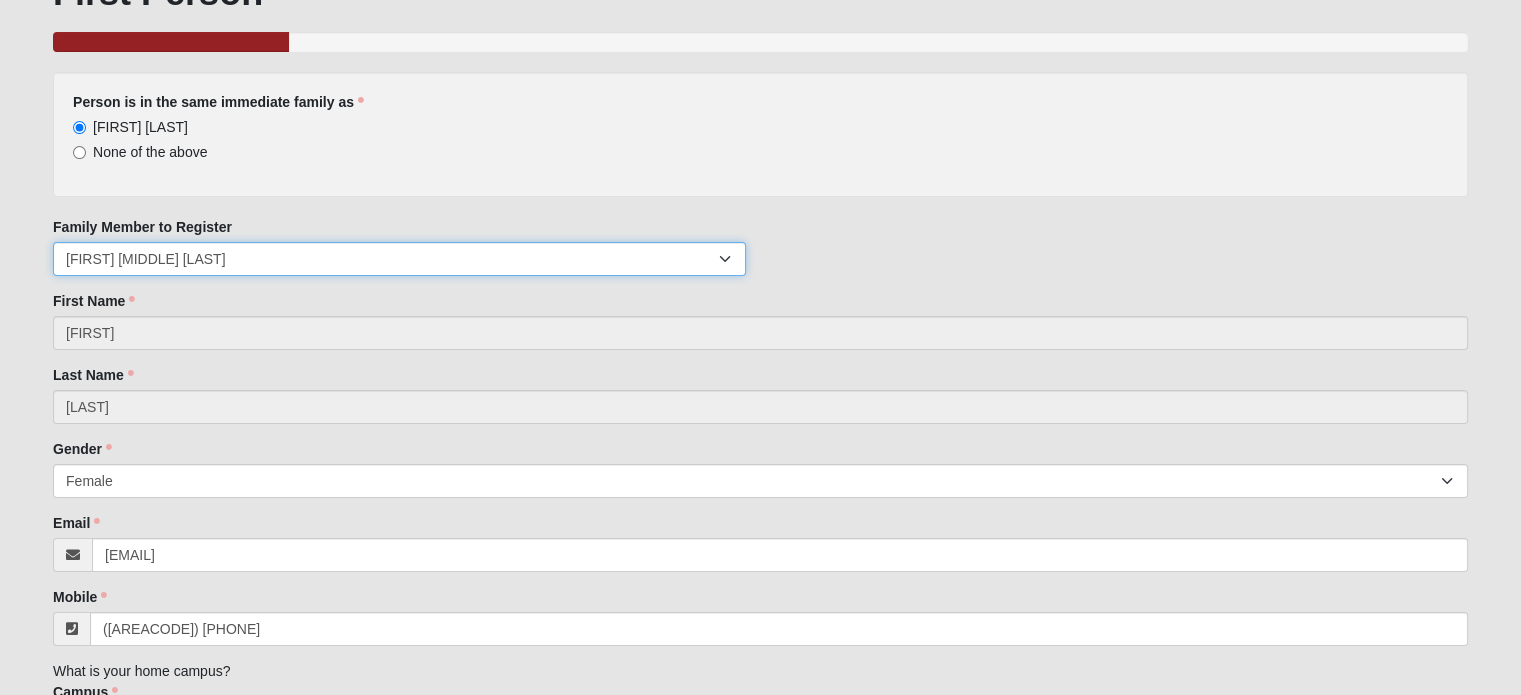 click on "[FIRST] [LAST]
[FIRST] [LAST]
[FIRST] [LAST]
[FIRST] [LAST]
[FIRST] [LAST]" at bounding box center [399, 259] 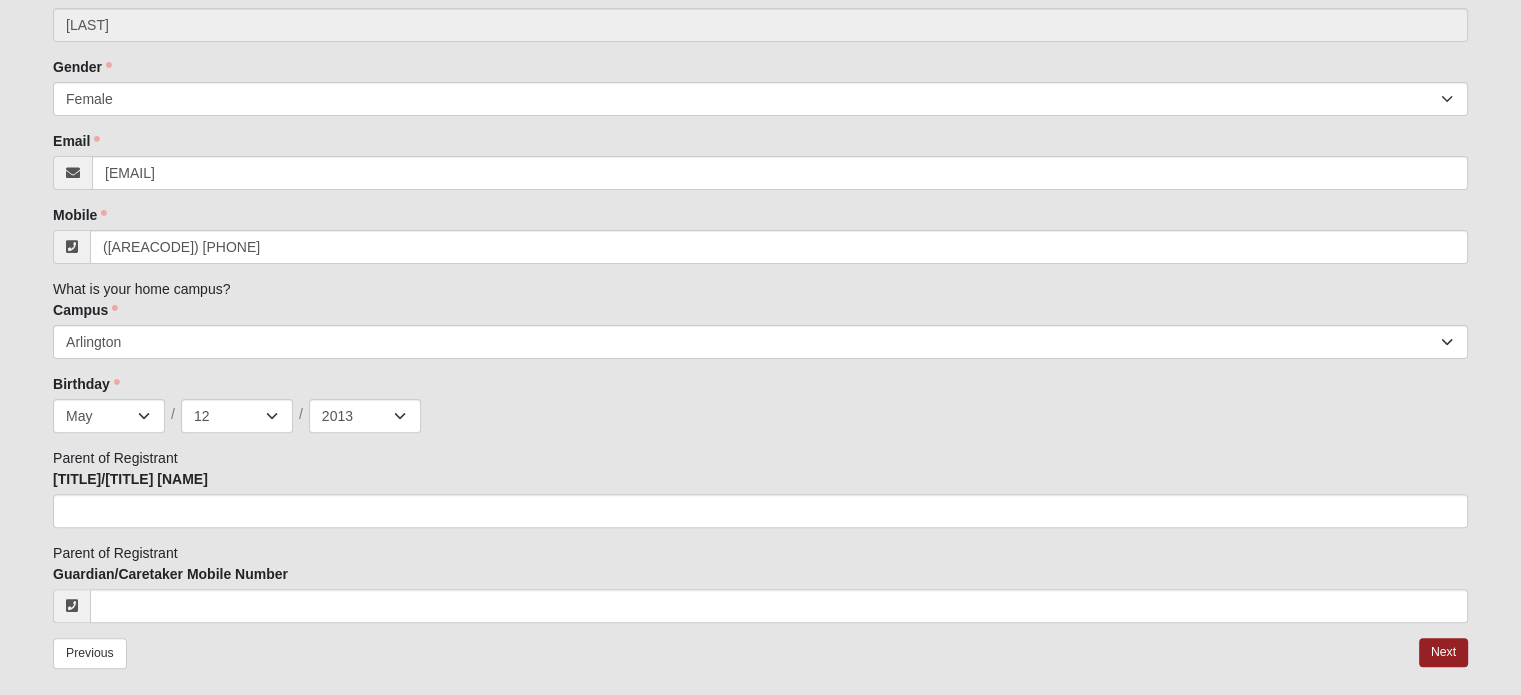 scroll, scrollTop: 561, scrollLeft: 0, axis: vertical 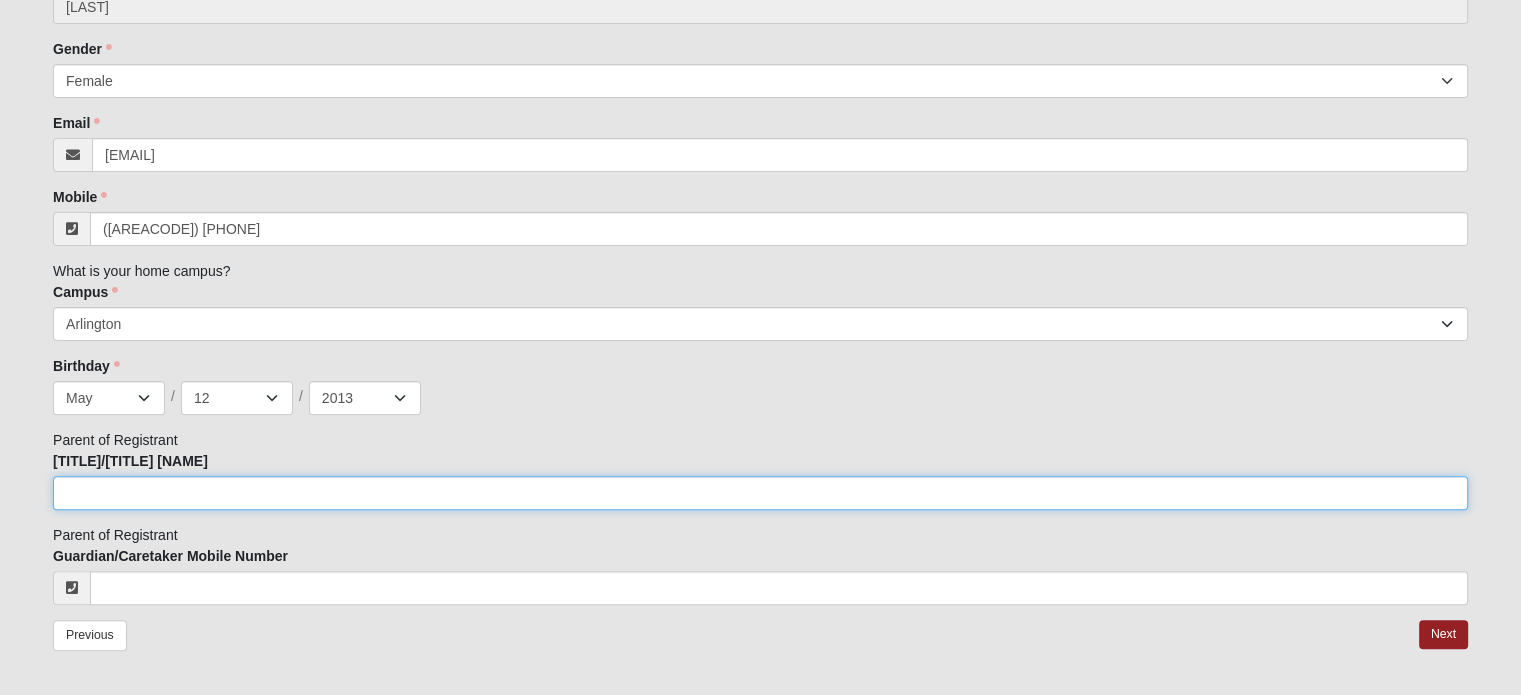 click on "[TITLE]/[TITLE] [NAME]" at bounding box center [760, 493] 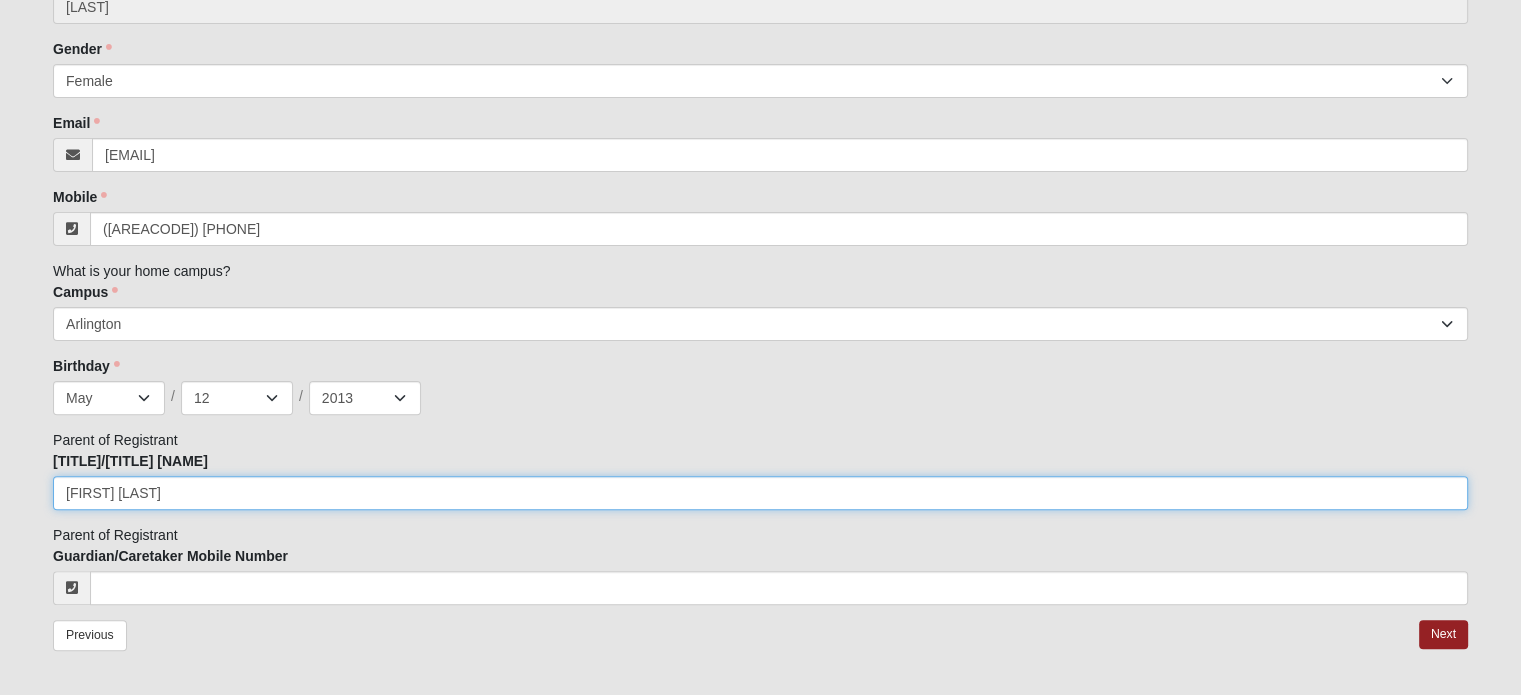 type on "[FIRST] [LAST]" 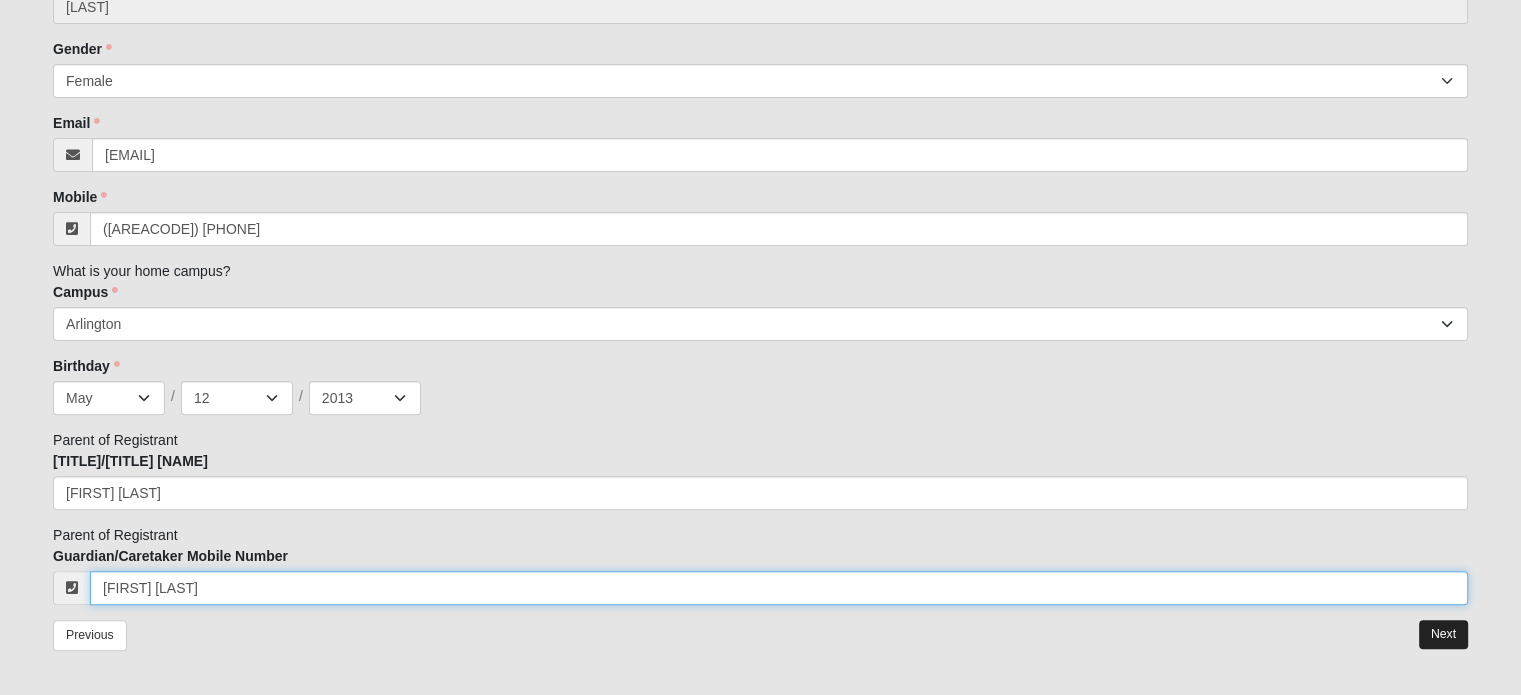 type on "[FIRST] [LAST]" 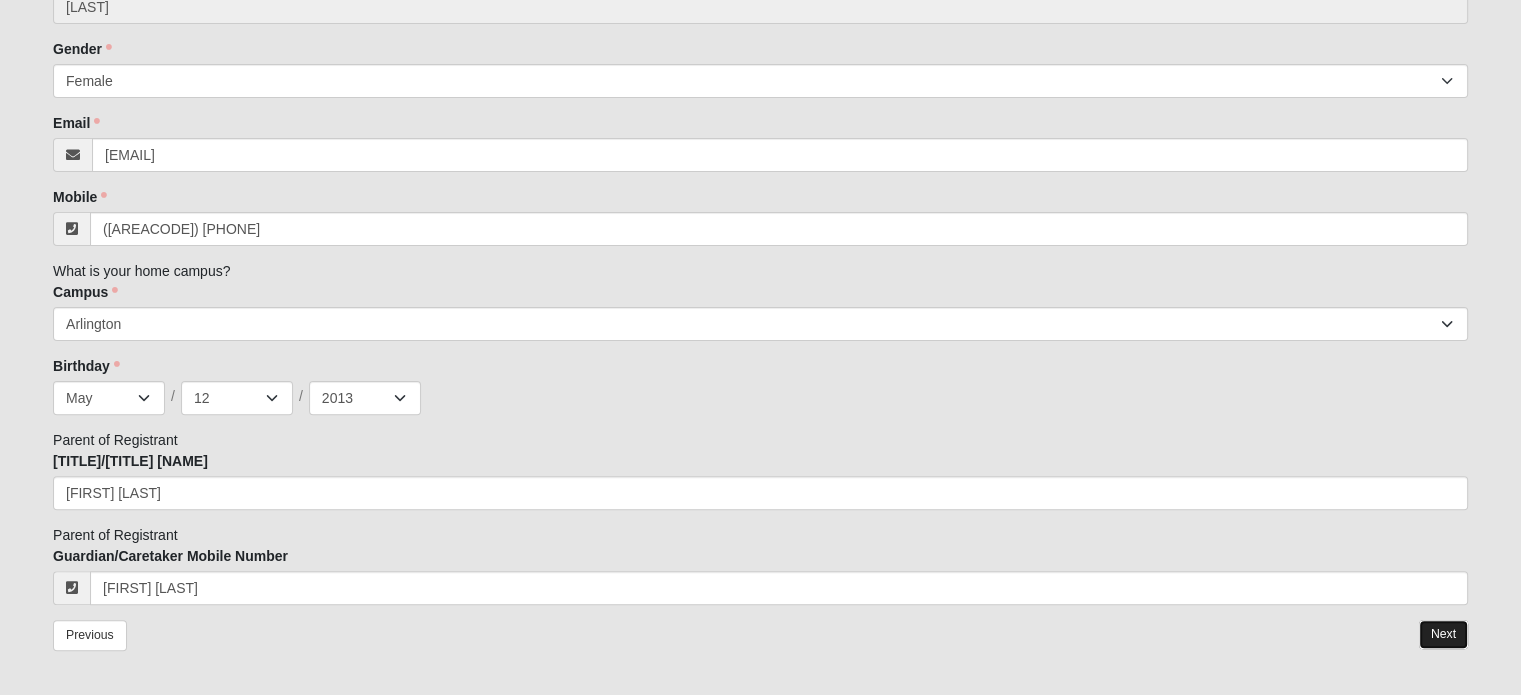 type 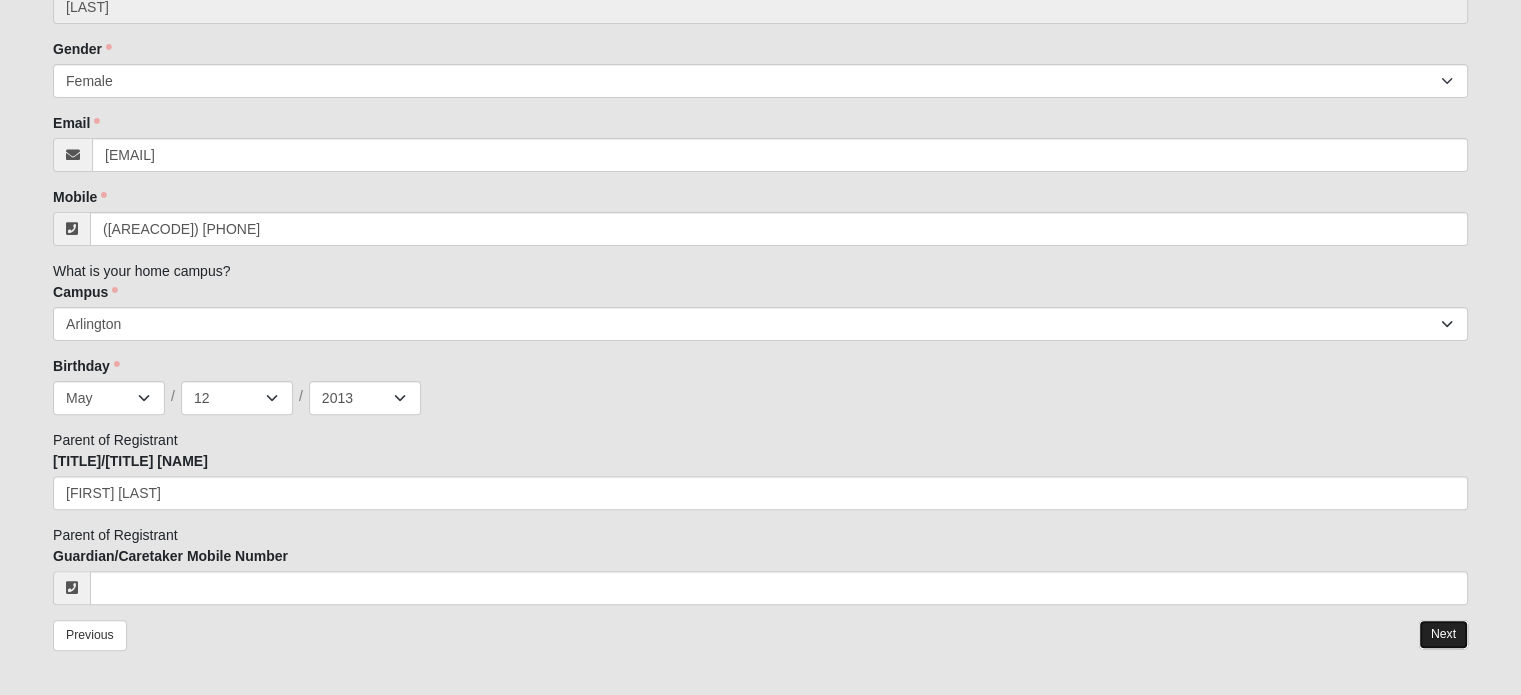 click on "Next" at bounding box center [1443, 634] 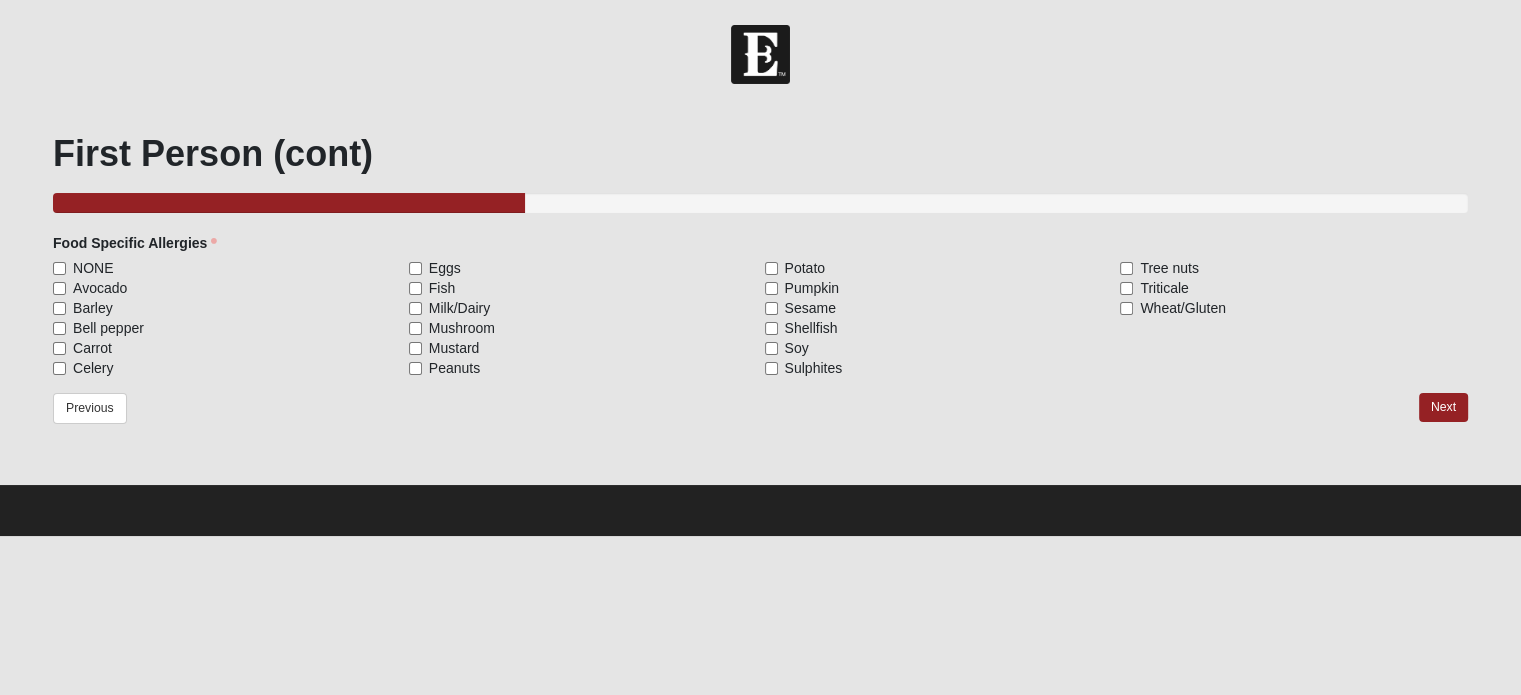 scroll, scrollTop: 0, scrollLeft: 0, axis: both 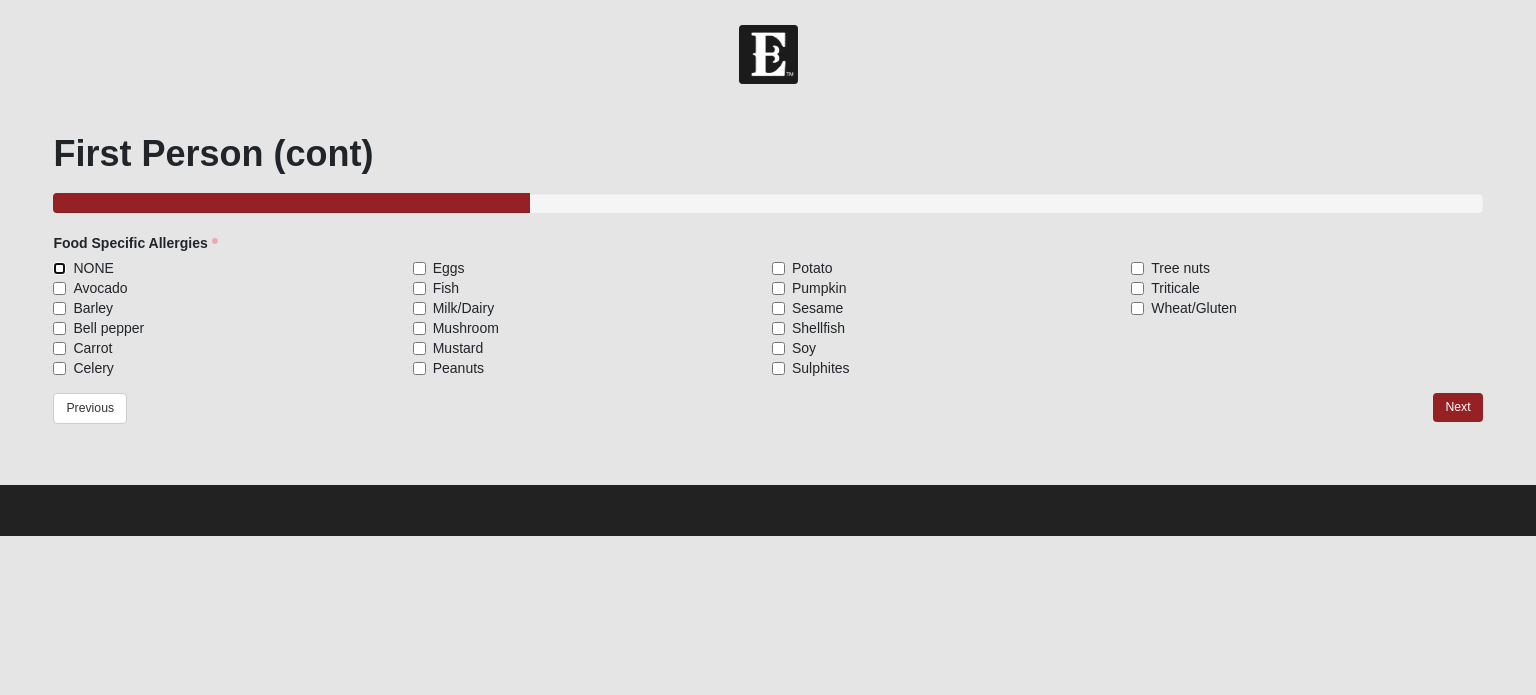 click on "NONE" at bounding box center (59, 268) 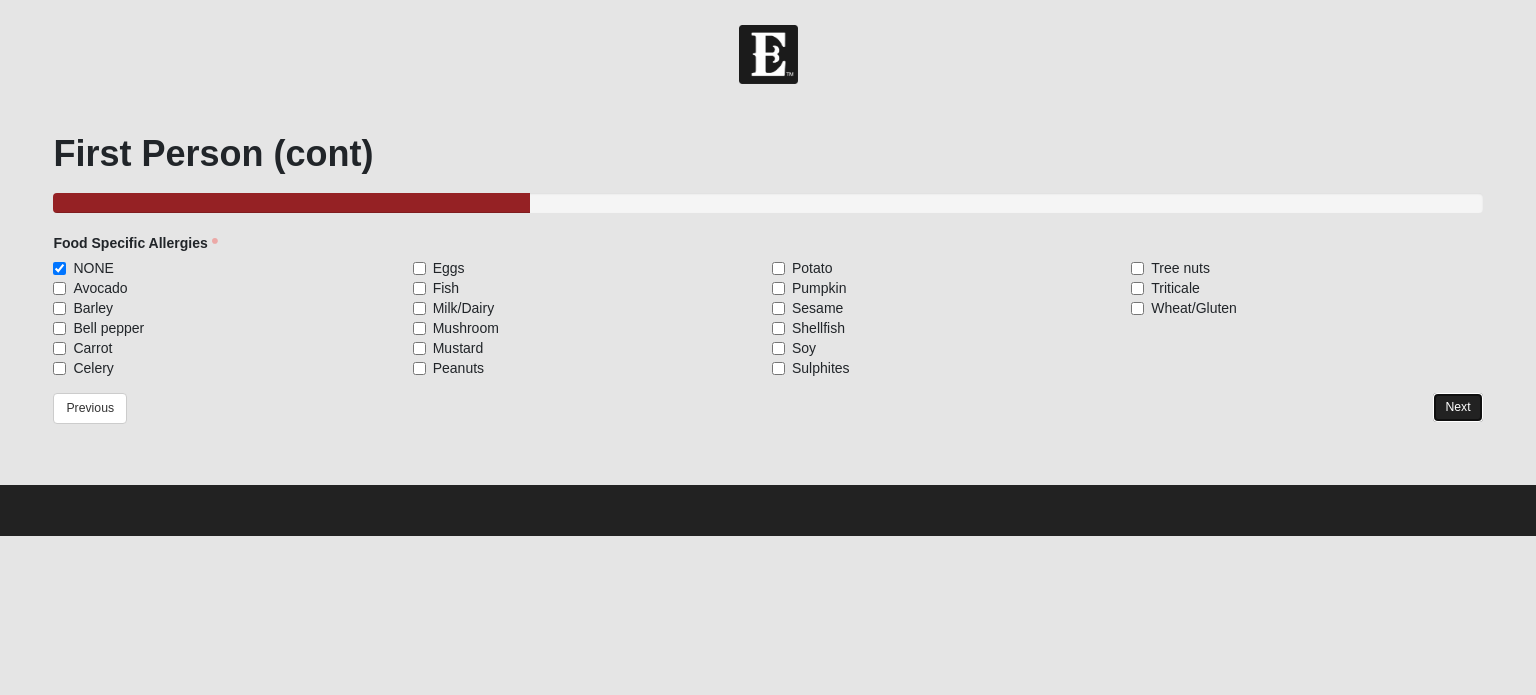 click on "Next" at bounding box center (1457, 407) 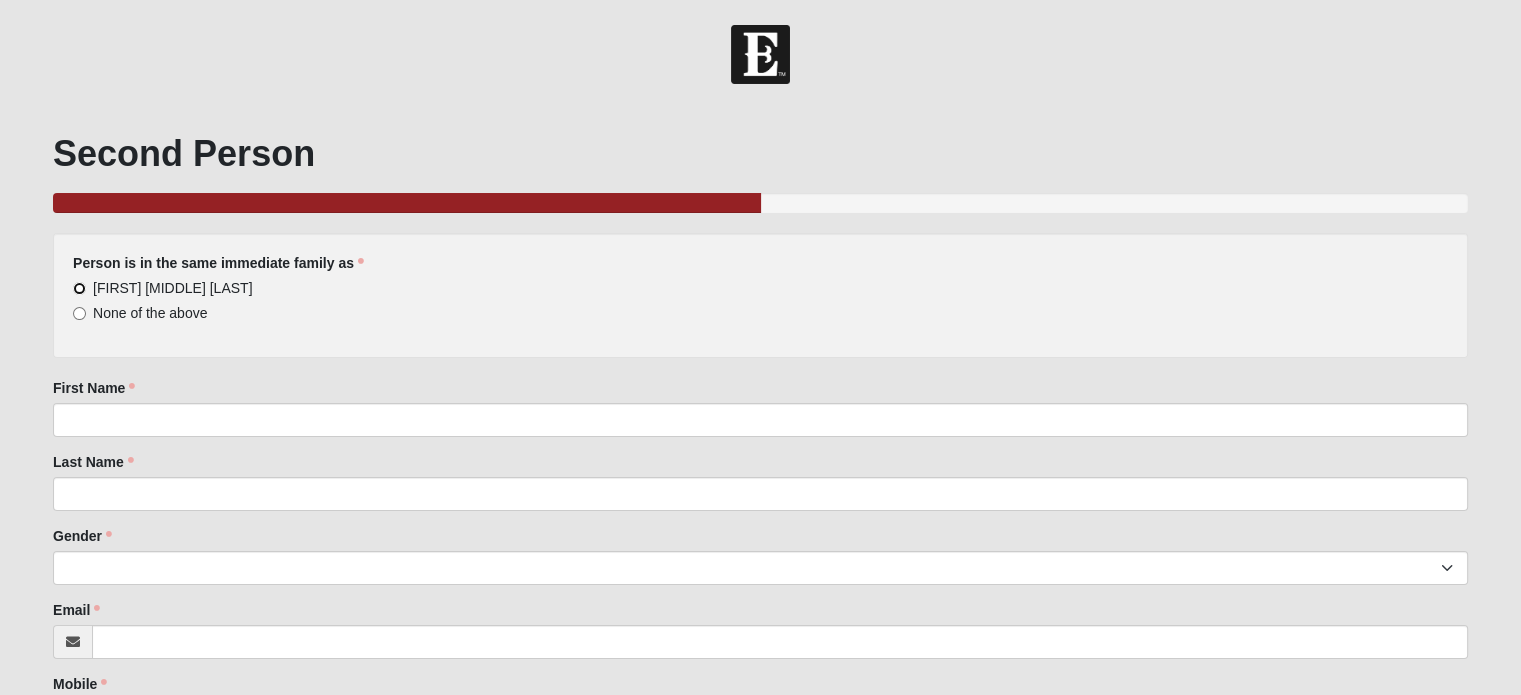 click on "[FIRST] [MIDDLE] [LAST]" at bounding box center [79, 288] 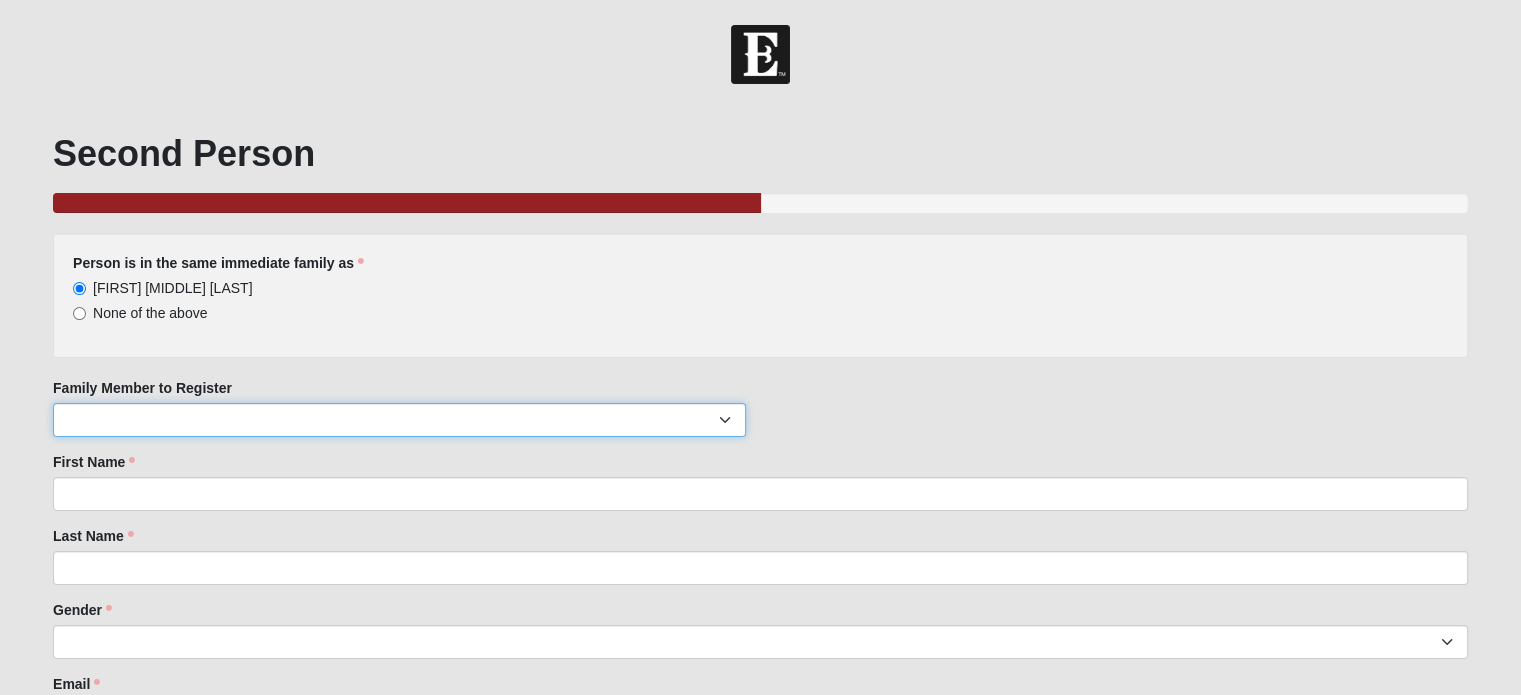 click on "[FIRST] [LAST]
[FIRST] [LAST]
[FIRST] [LAST]
[FIRST] [LAST]" at bounding box center (399, 420) 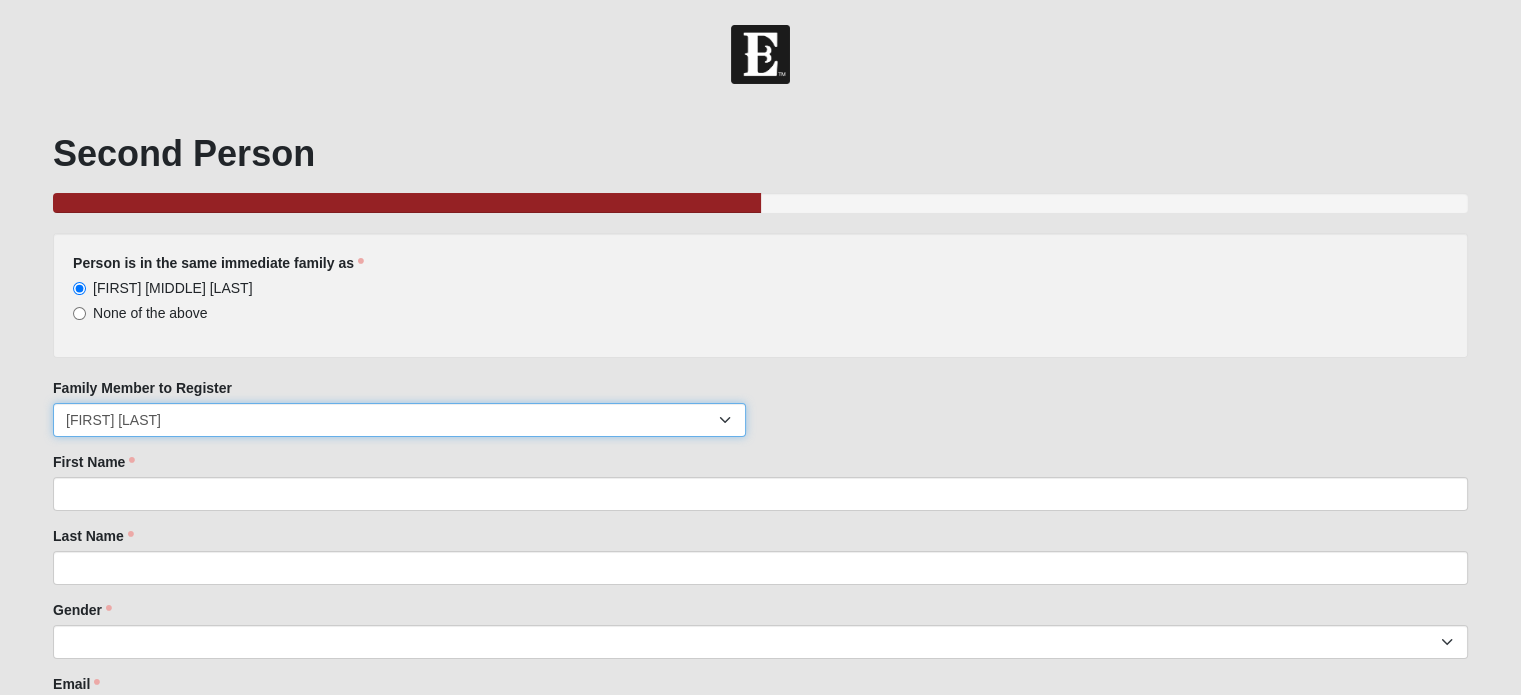 click on "[FIRST] [LAST]
[FIRST] [LAST]
[FIRST] [LAST]
[FIRST] [LAST]" at bounding box center [399, 420] 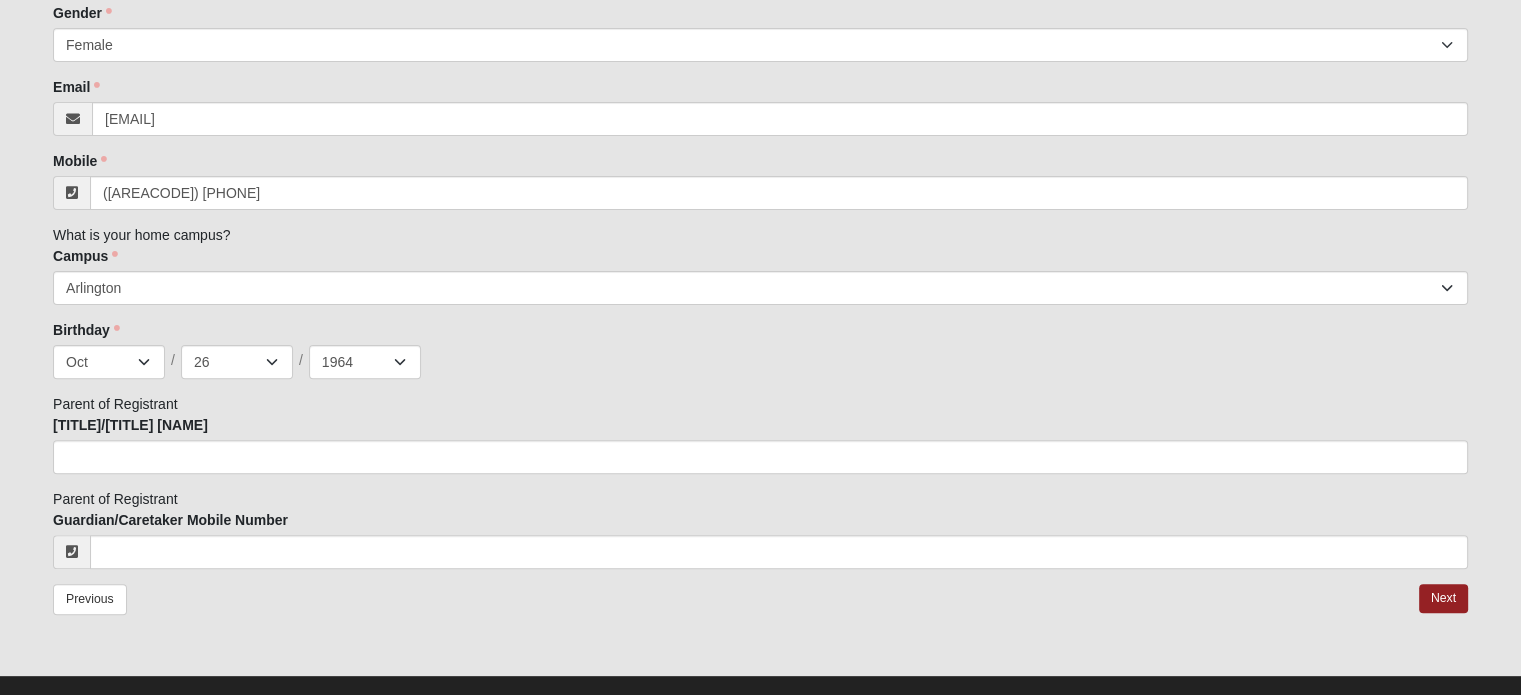 scroll, scrollTop: 600, scrollLeft: 0, axis: vertical 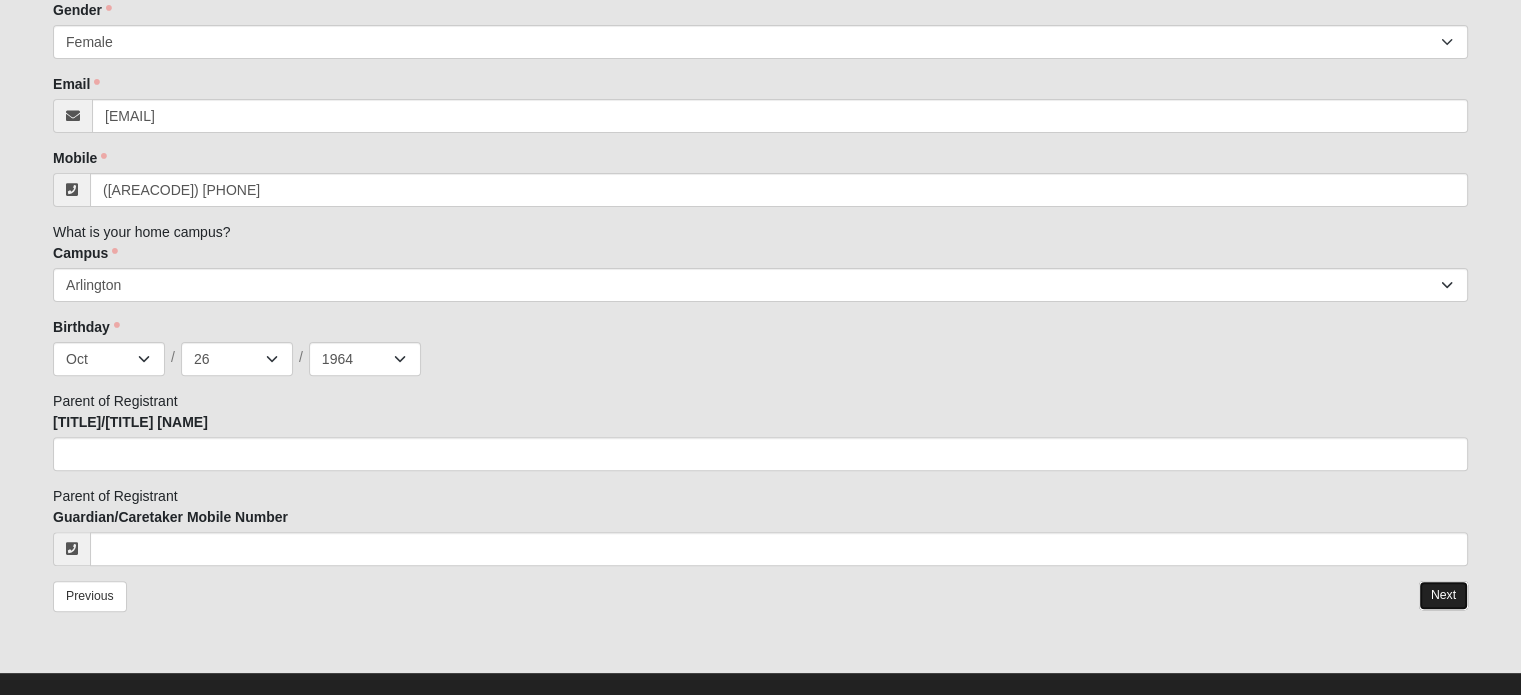 click on "Next" at bounding box center [1443, 595] 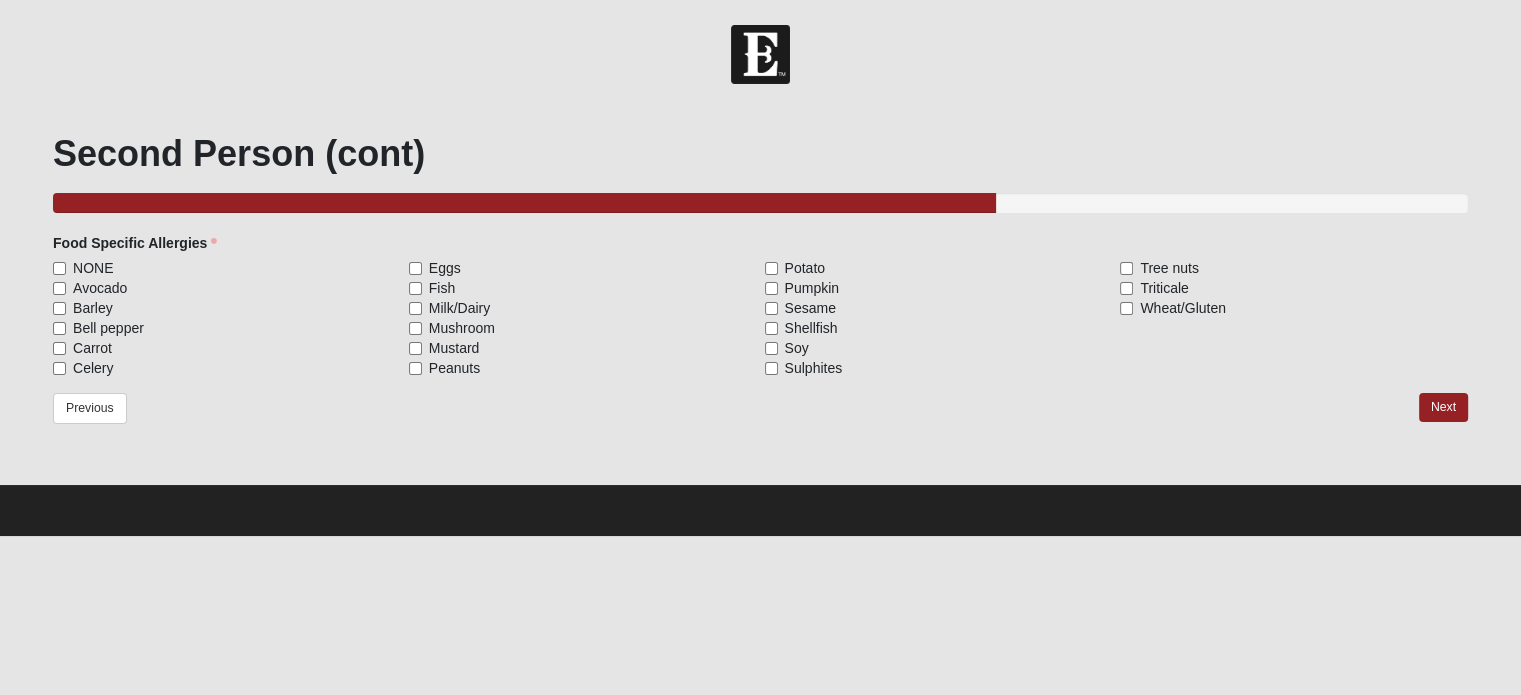scroll, scrollTop: 0, scrollLeft: 0, axis: both 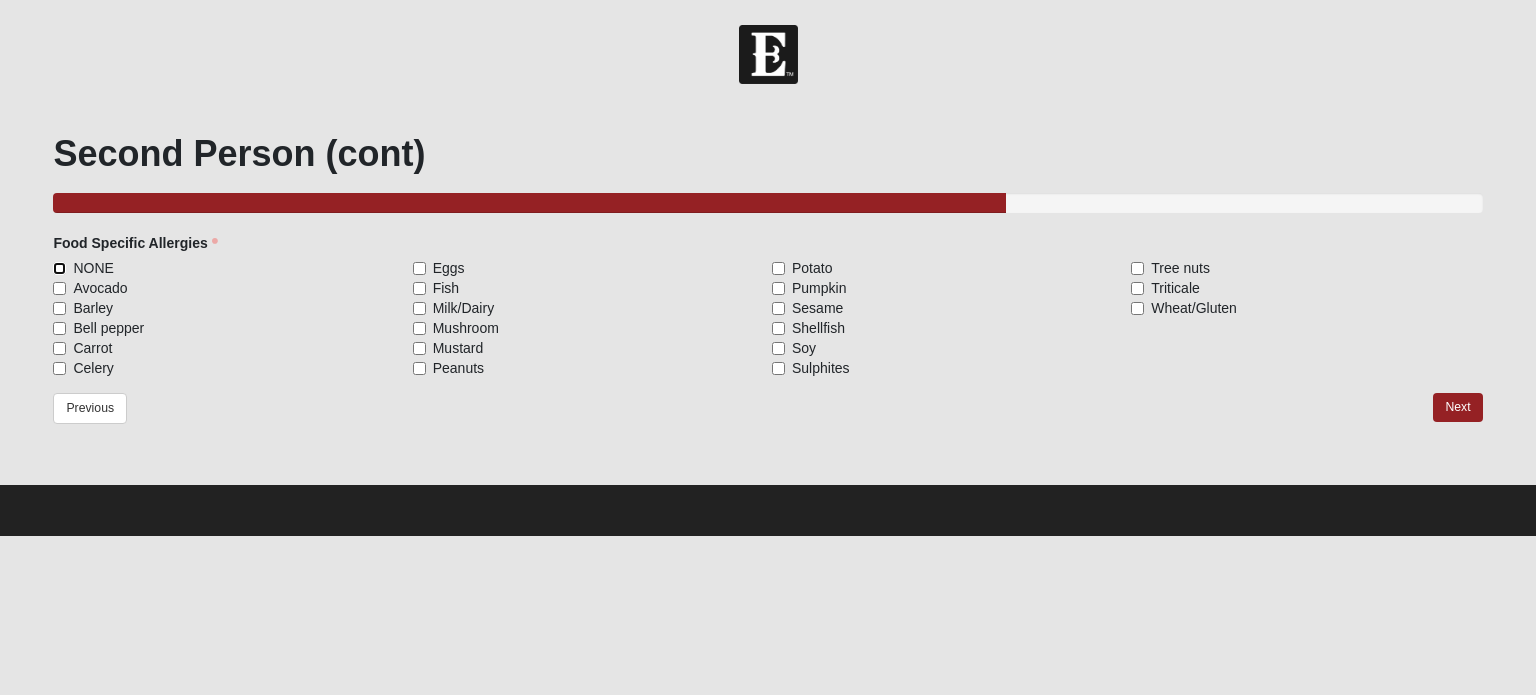 click on "NONE" at bounding box center (59, 268) 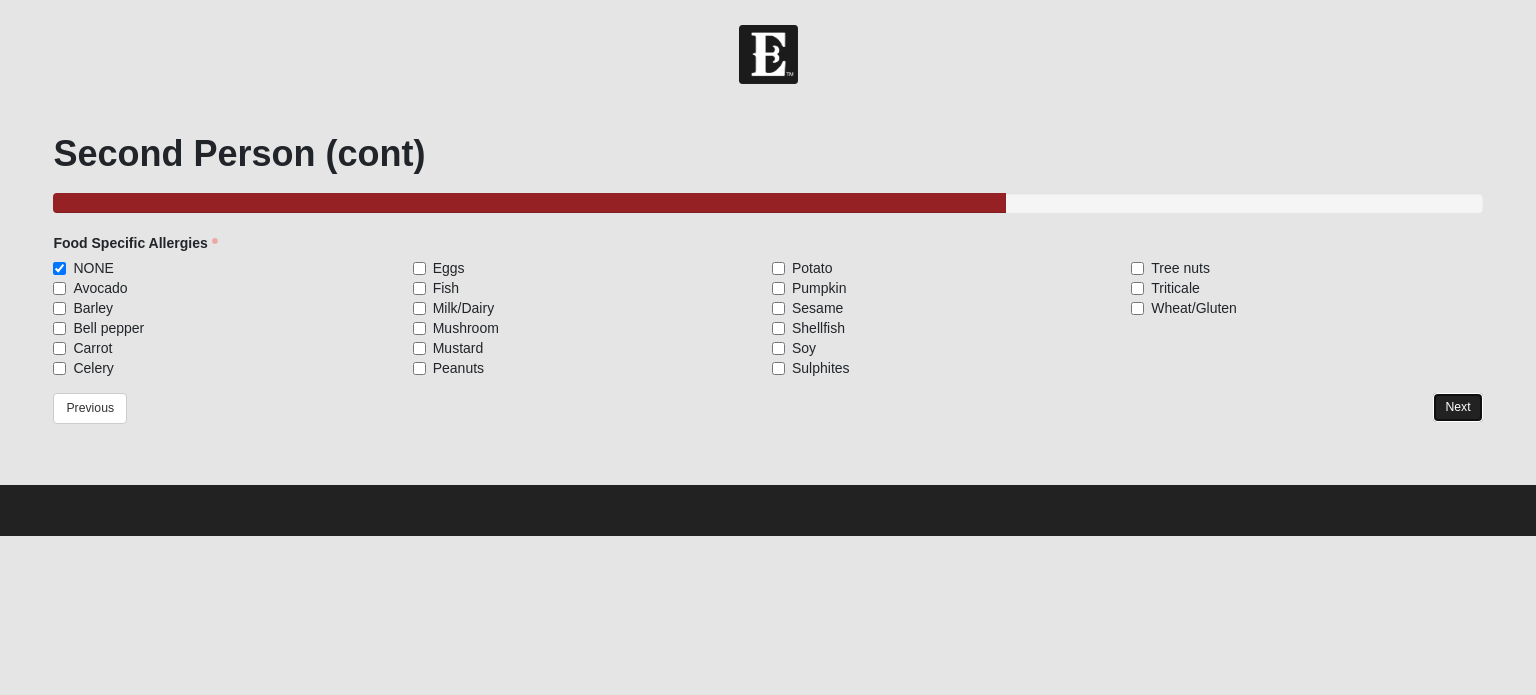click on "Next" at bounding box center (1457, 407) 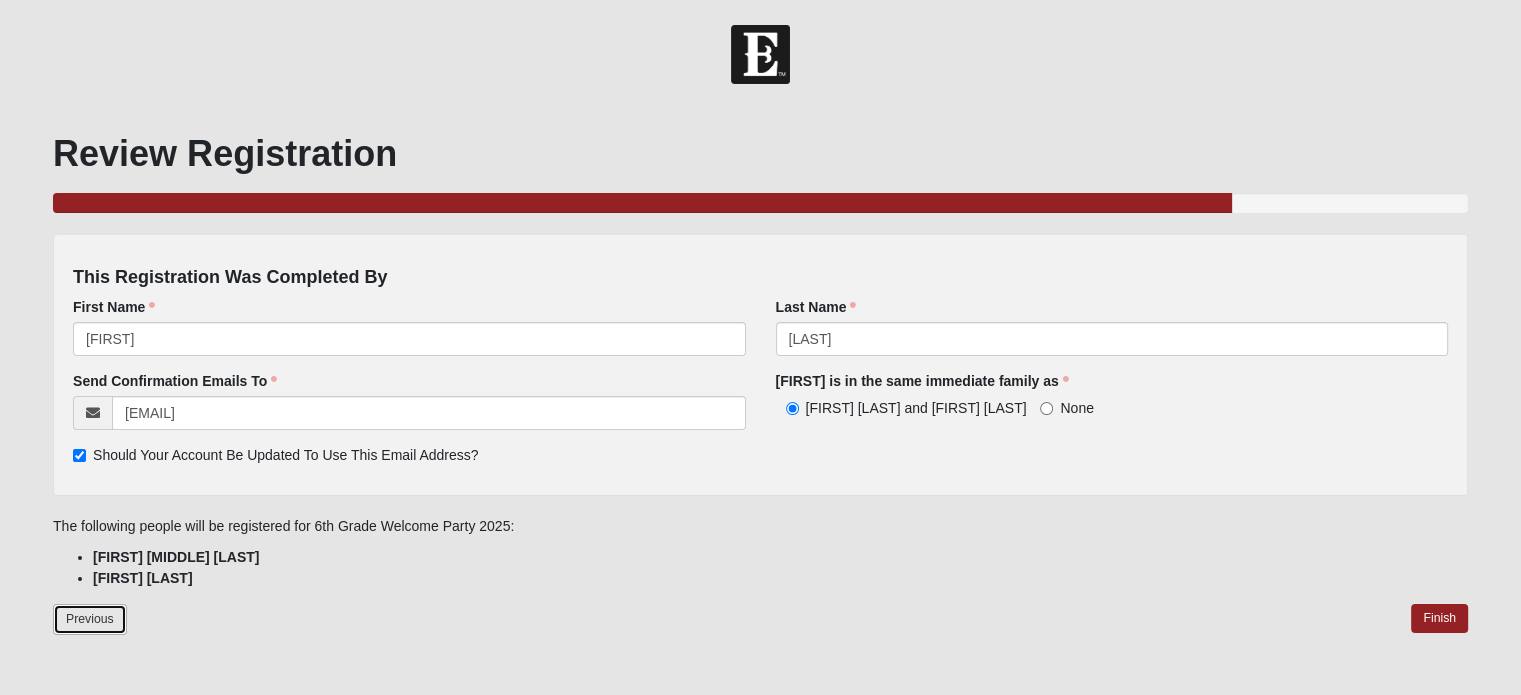 click on "Previous" at bounding box center [90, 619] 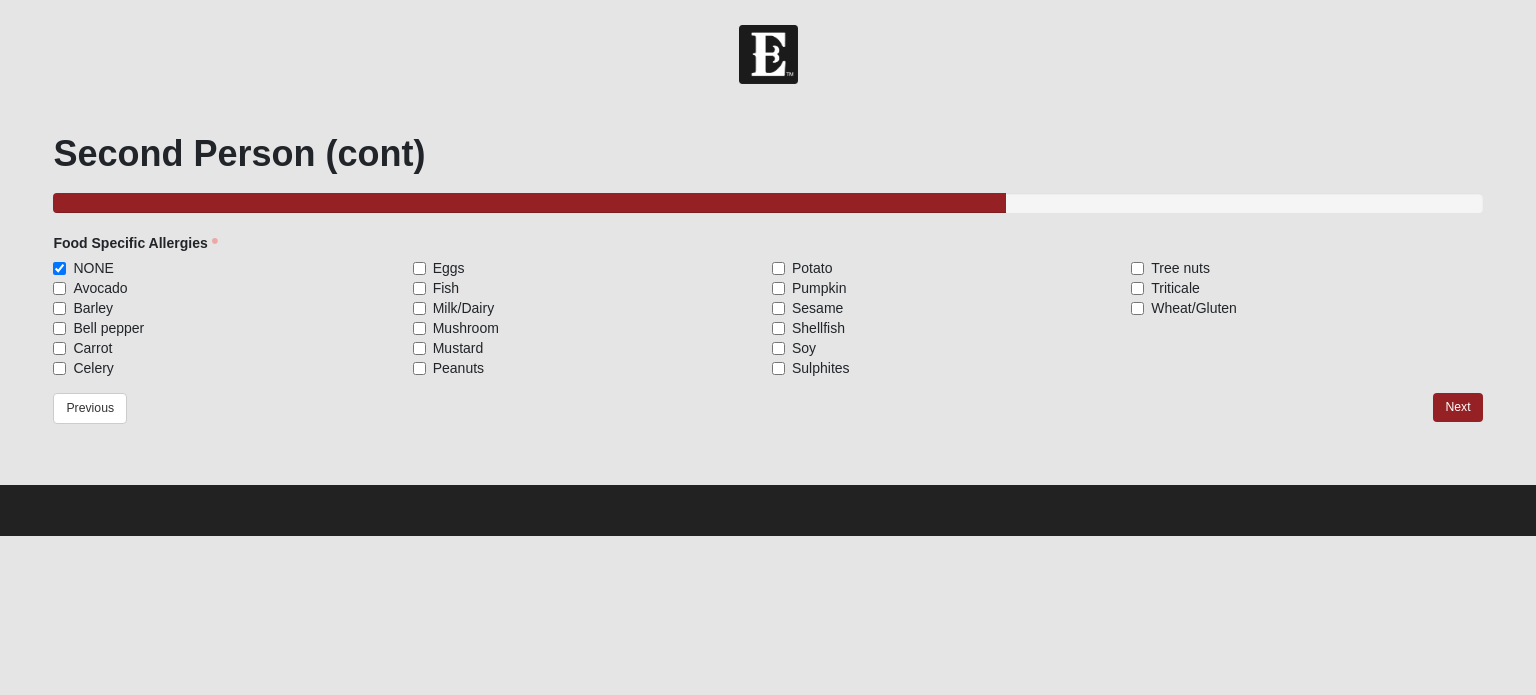 click on "Hello [FIRST]
My Account
Log Out
6th Grade Welcome Party 2025
Events 6th Grade Welcome Party 2025
Error" at bounding box center [768, 268] 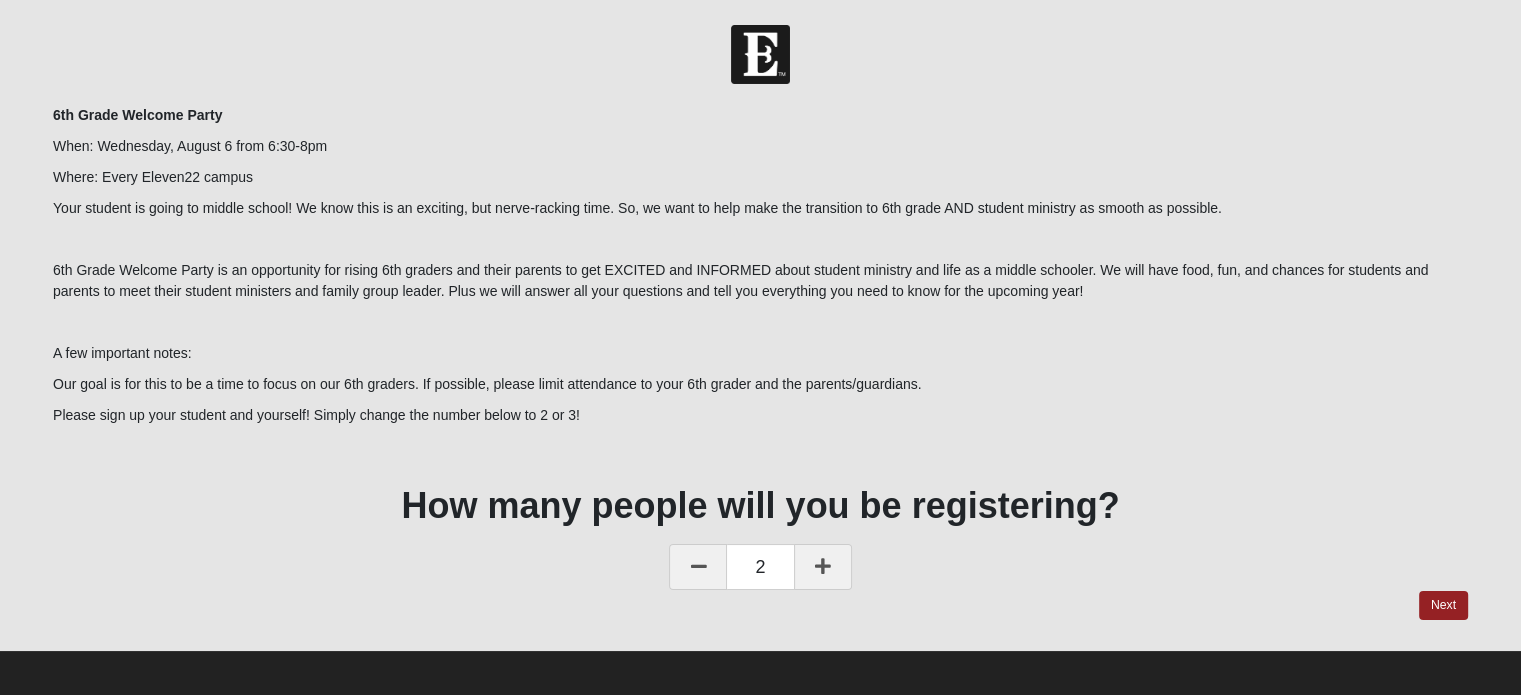 click at bounding box center (823, 566) 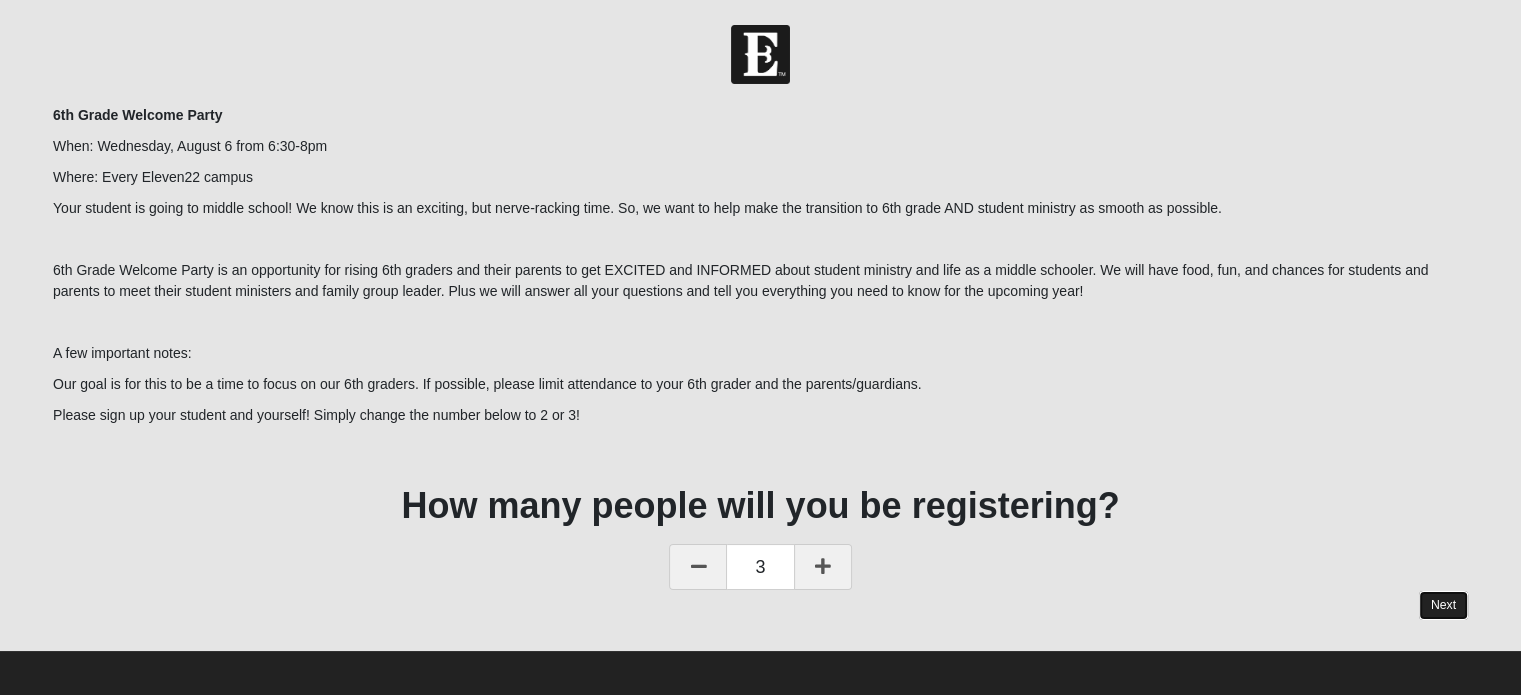 click on "Next" at bounding box center (1443, 605) 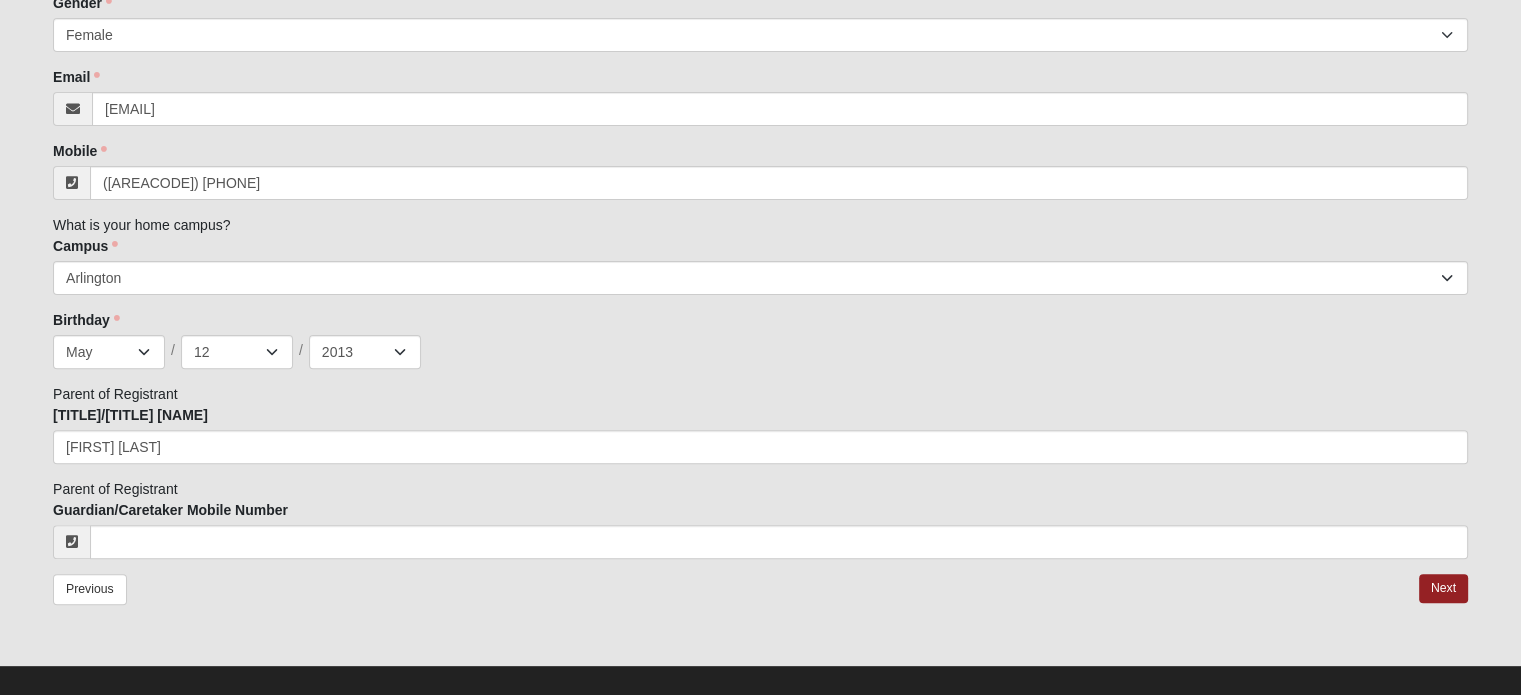 scroll, scrollTop: 628, scrollLeft: 0, axis: vertical 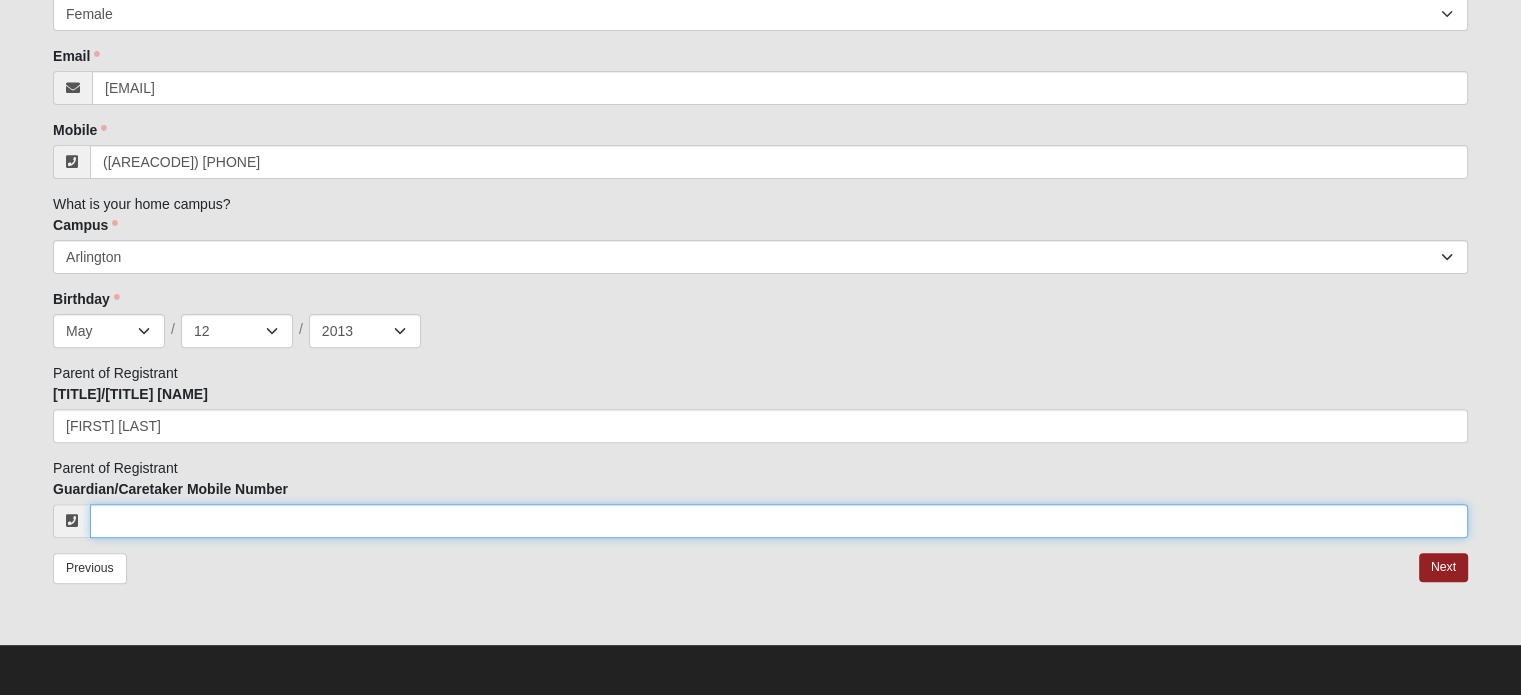 click on "Guardian/Caretaker Mobile Number" at bounding box center (779, 521) 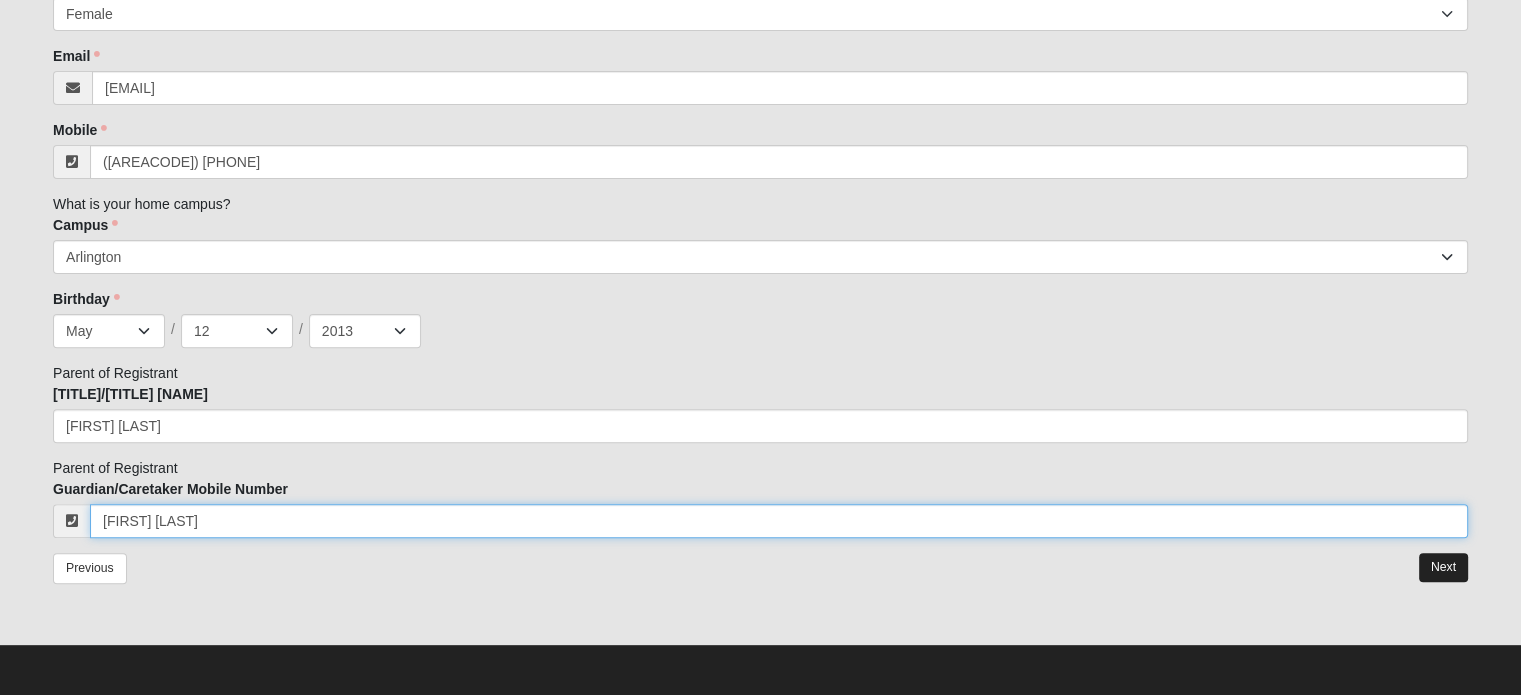 type on "[FIRST] [LAST]" 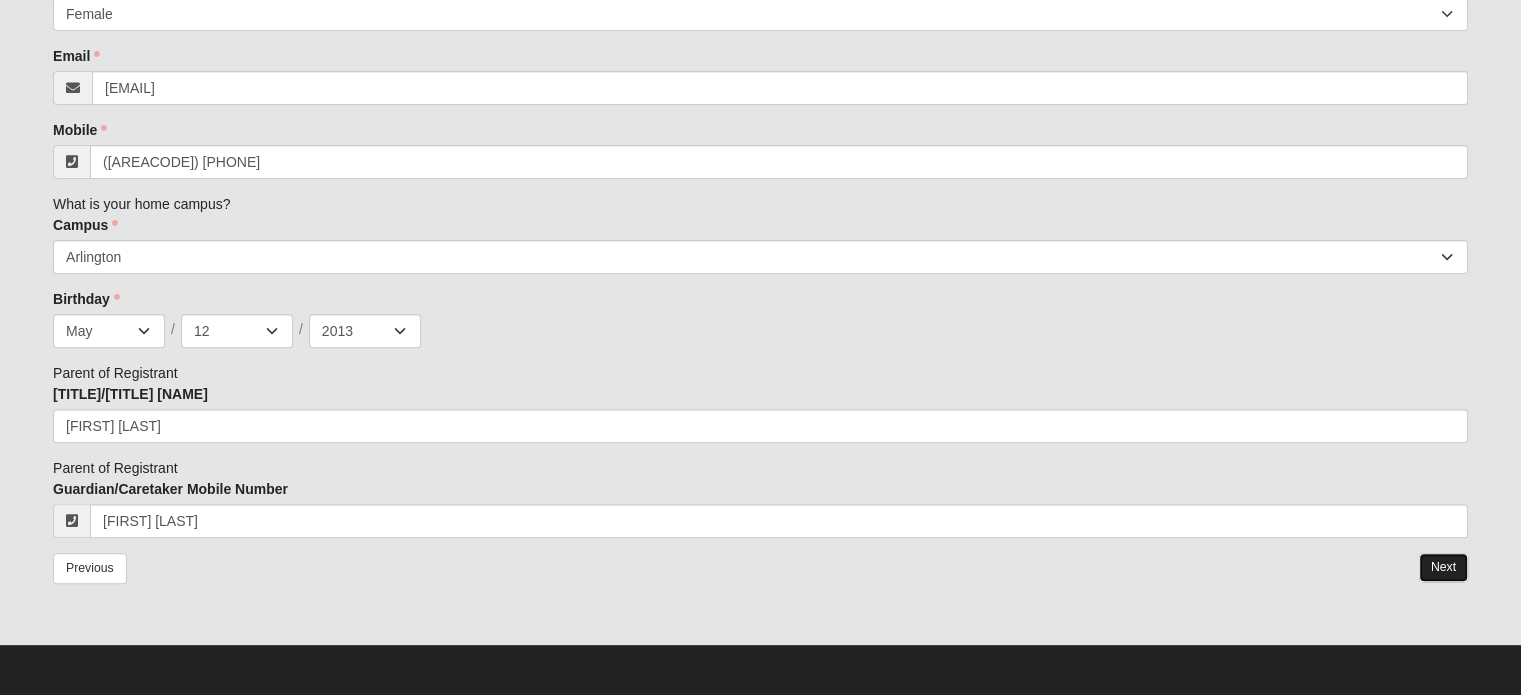 type 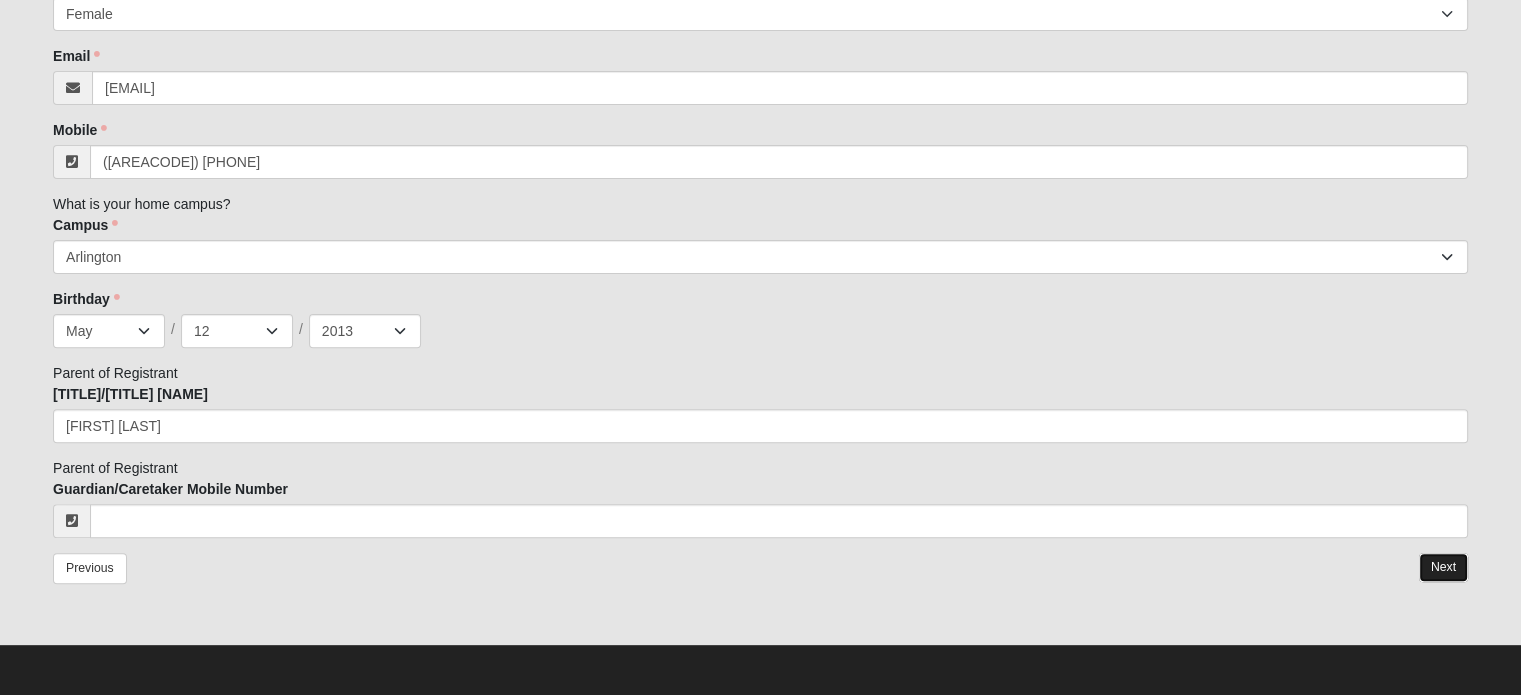 click on "Next" at bounding box center (1443, 567) 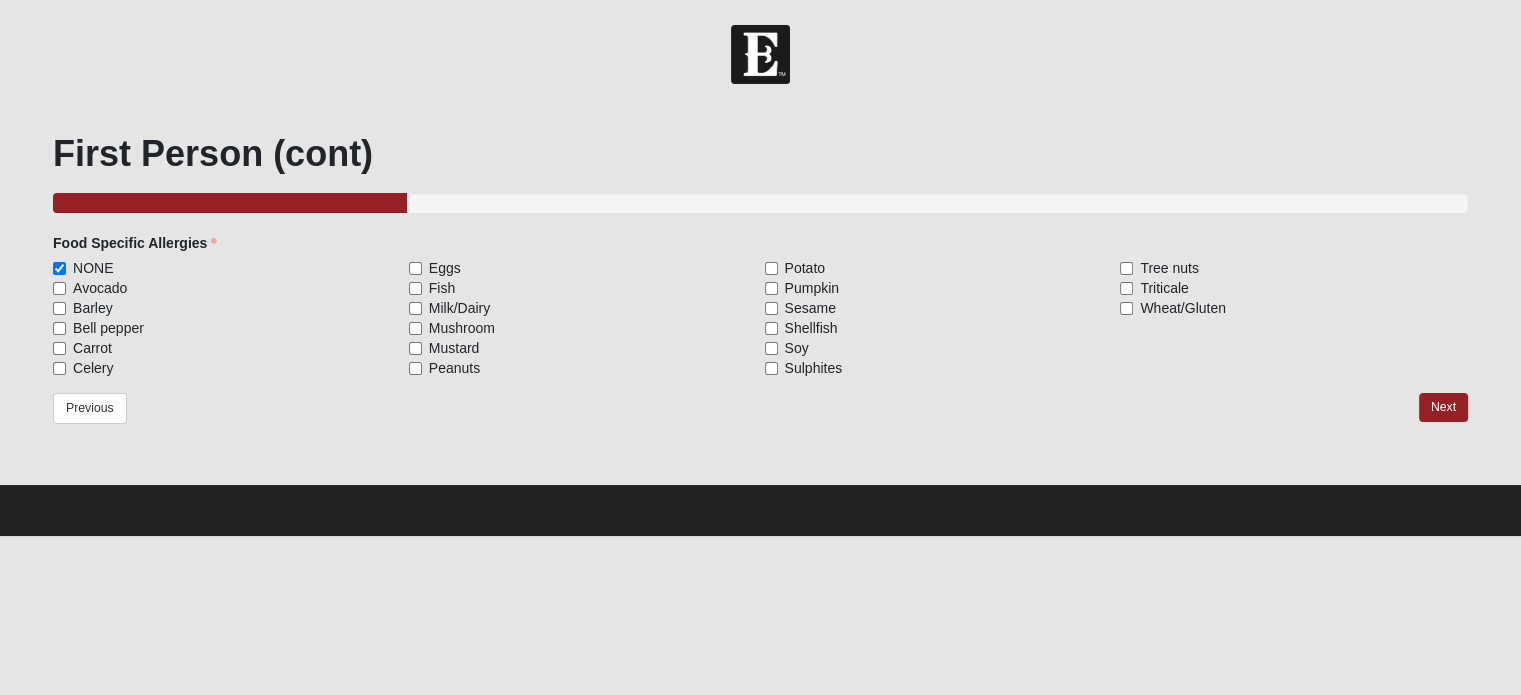 scroll, scrollTop: 0, scrollLeft: 0, axis: both 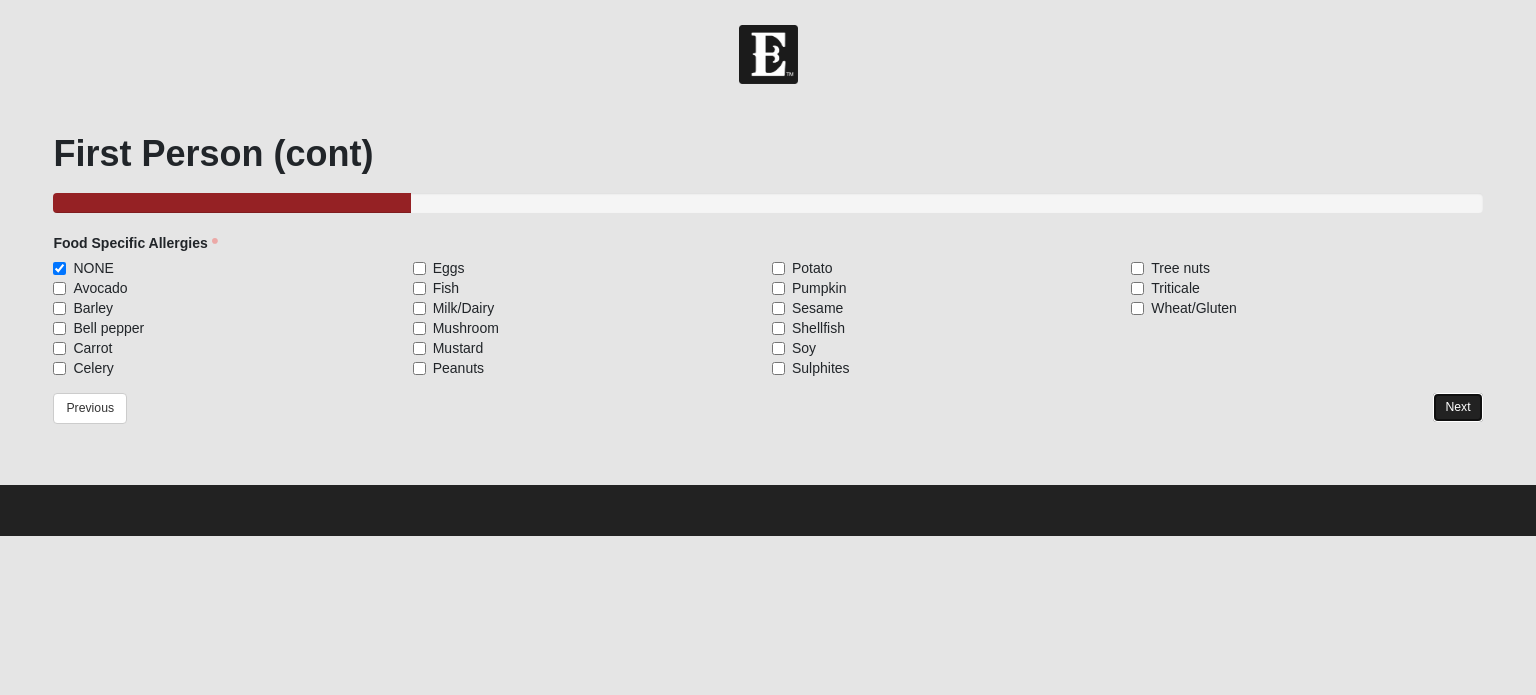 click on "Next" at bounding box center (1457, 407) 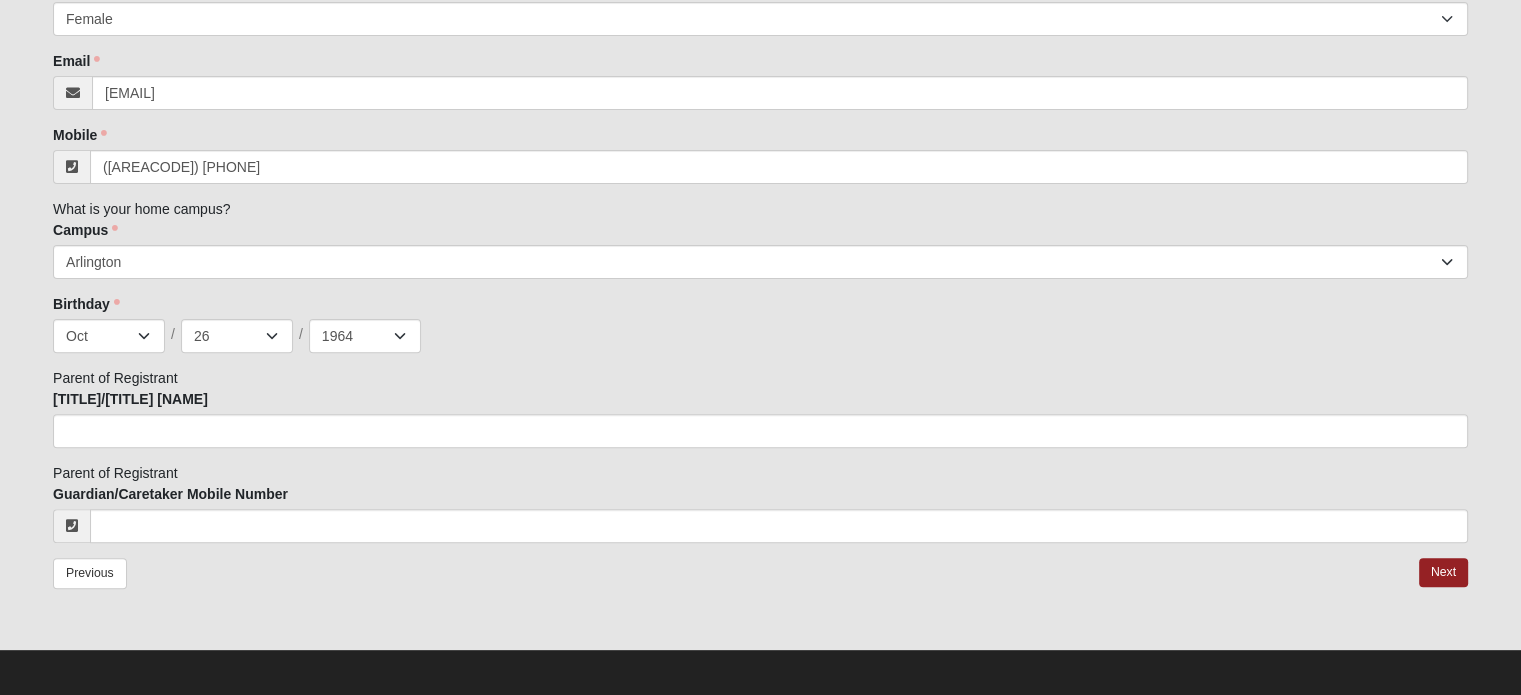 scroll, scrollTop: 628, scrollLeft: 0, axis: vertical 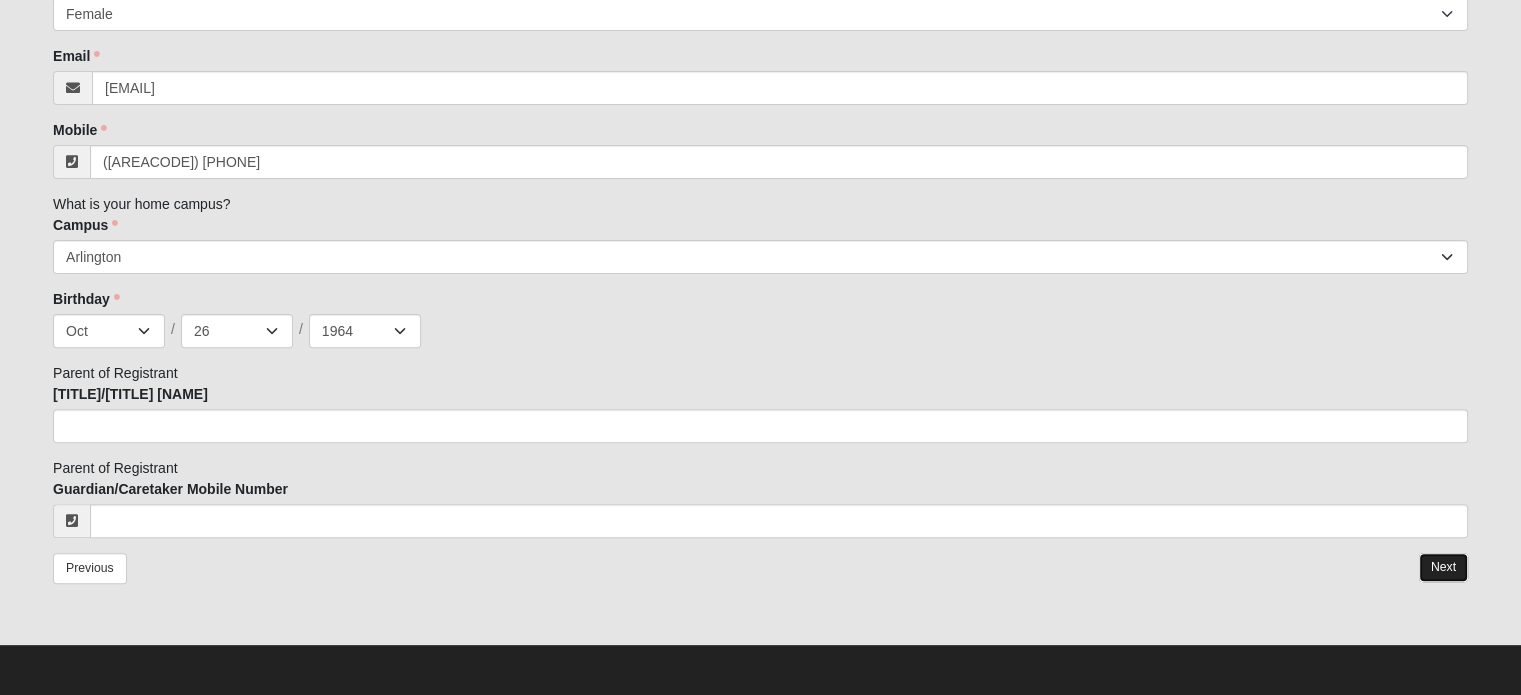 click on "Next" at bounding box center (1443, 567) 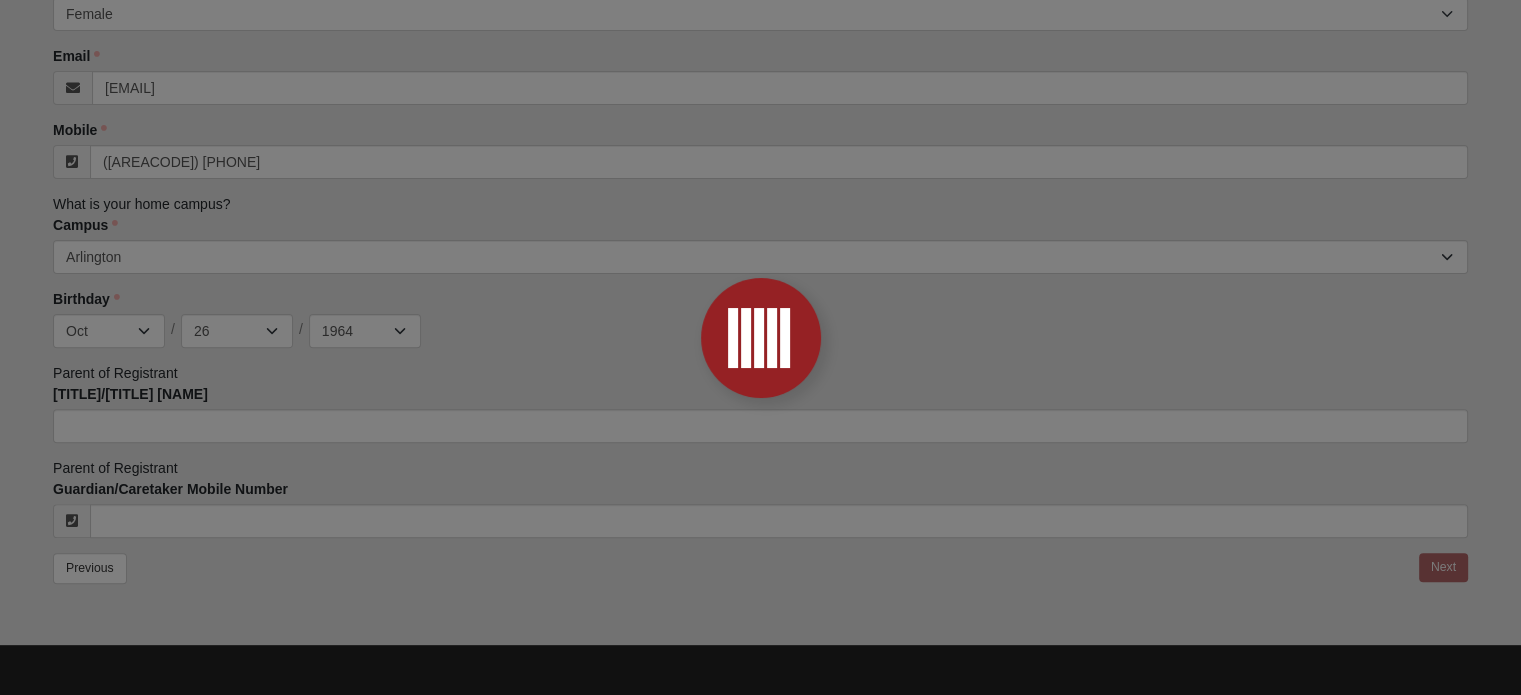 scroll, scrollTop: 0, scrollLeft: 0, axis: both 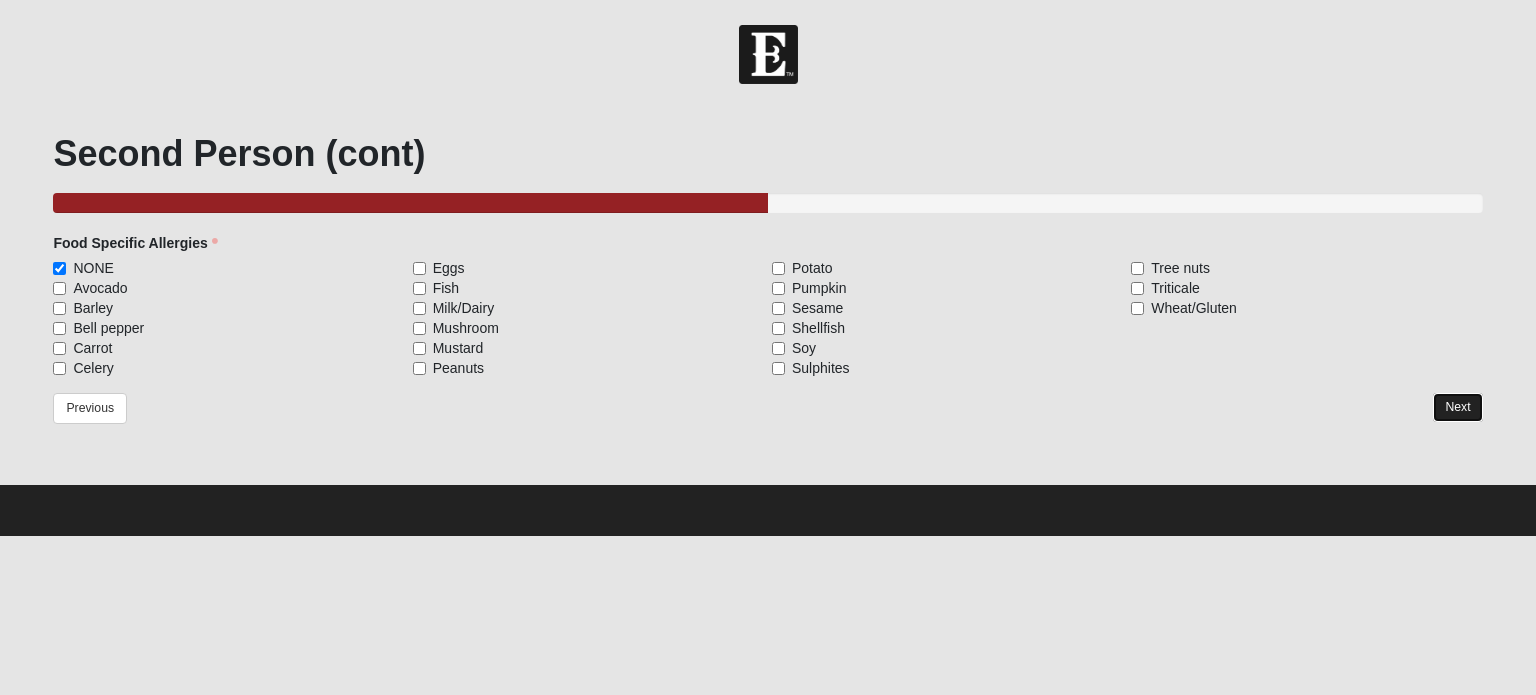 click on "Next" at bounding box center (1457, 407) 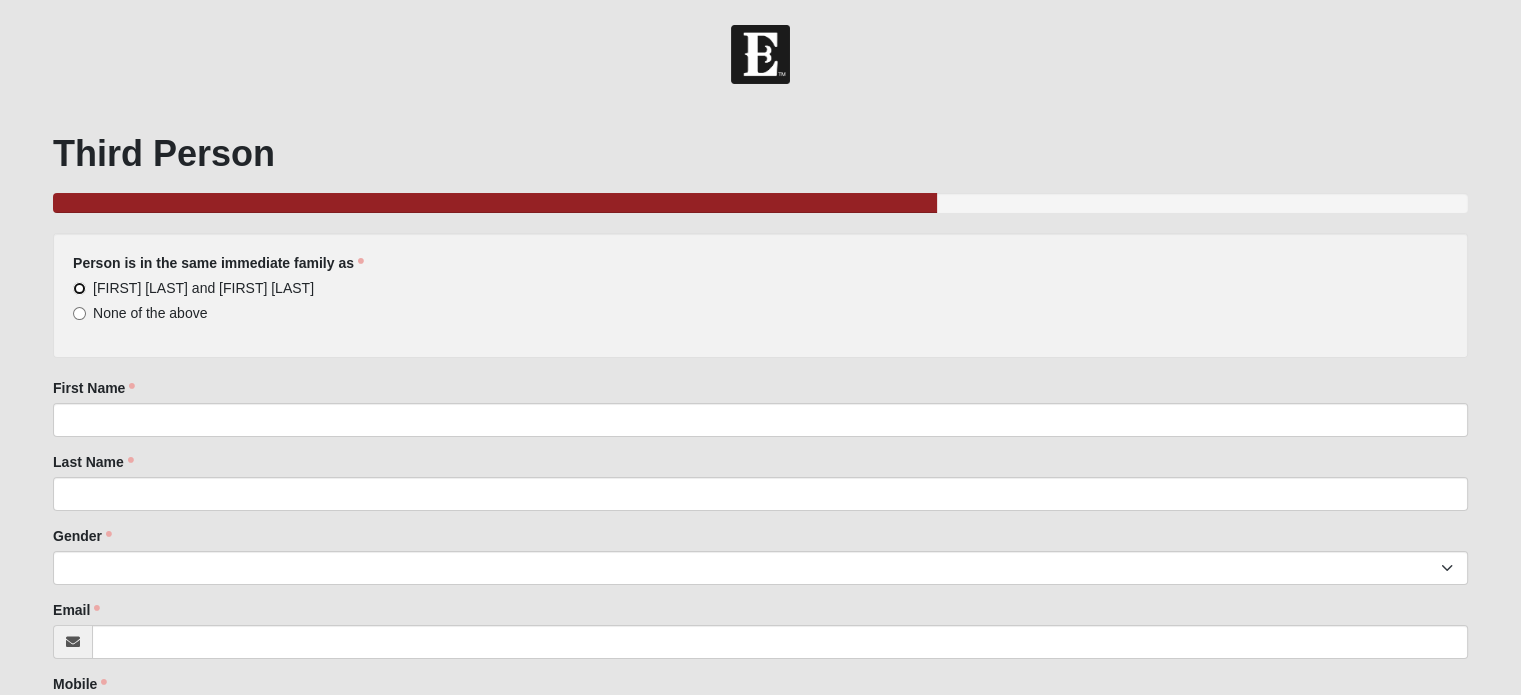 click on "[FIRST] [LAST] and [FIRST] [LAST]" at bounding box center (79, 288) 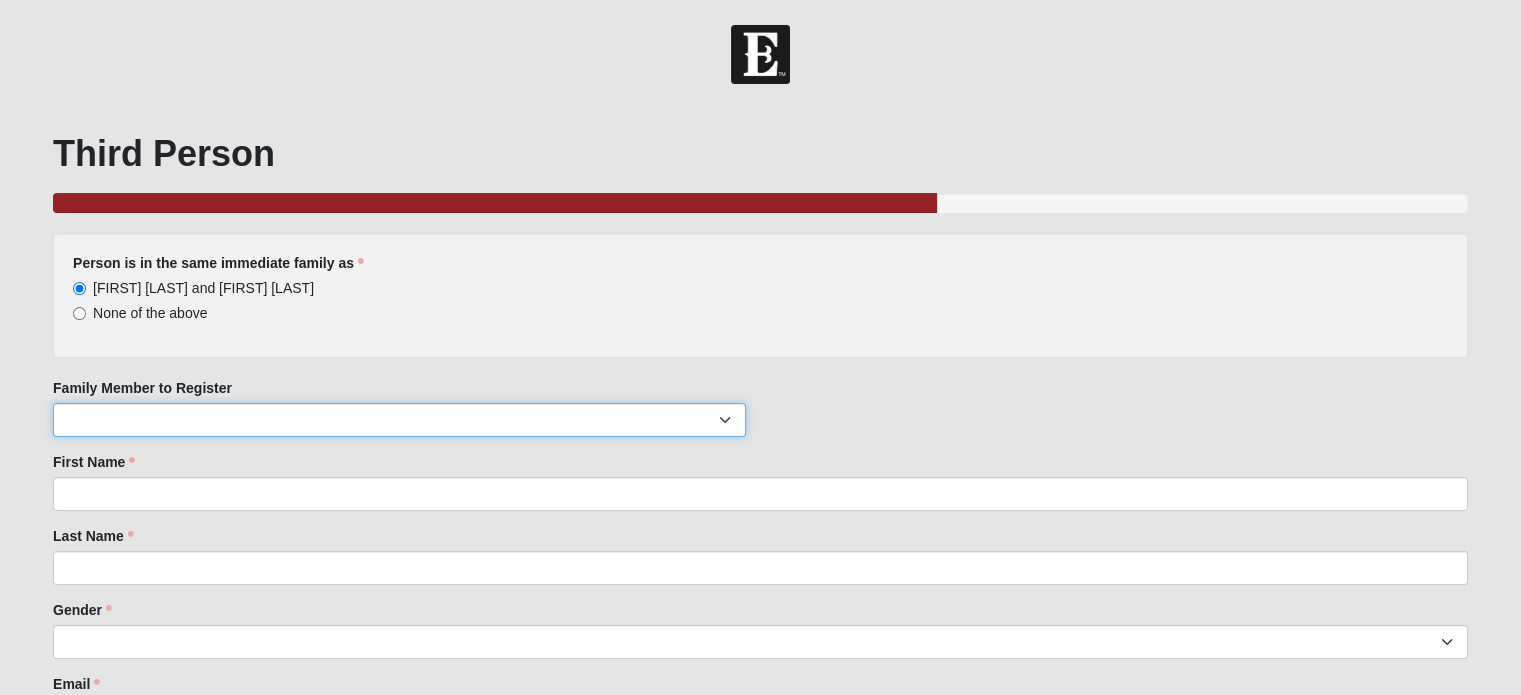 click on "[FIRST] [LAST]
[FIRST] [LAST]
[FIRST] [LAST]" at bounding box center (399, 420) 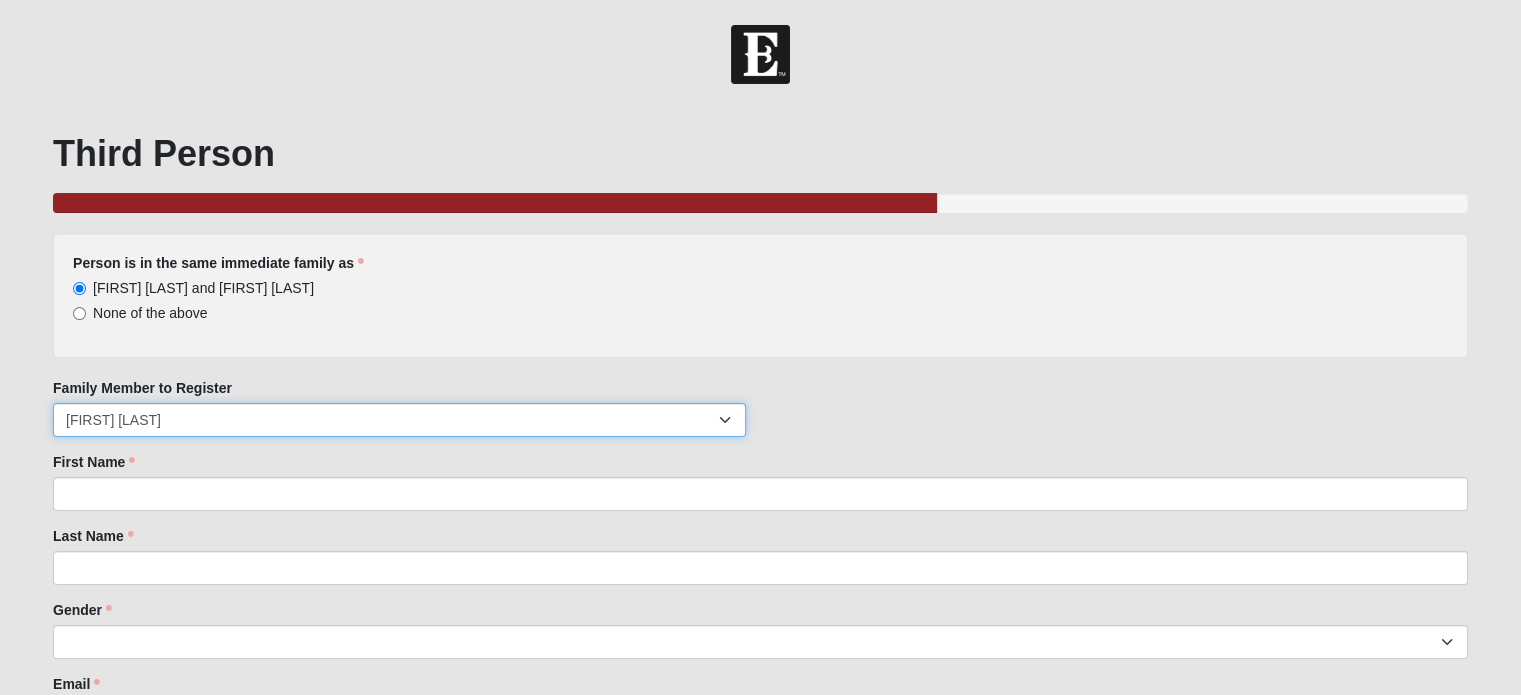 click on "[FIRST] [LAST]
[FIRST] [LAST]
[FIRST] [LAST]" at bounding box center [399, 420] 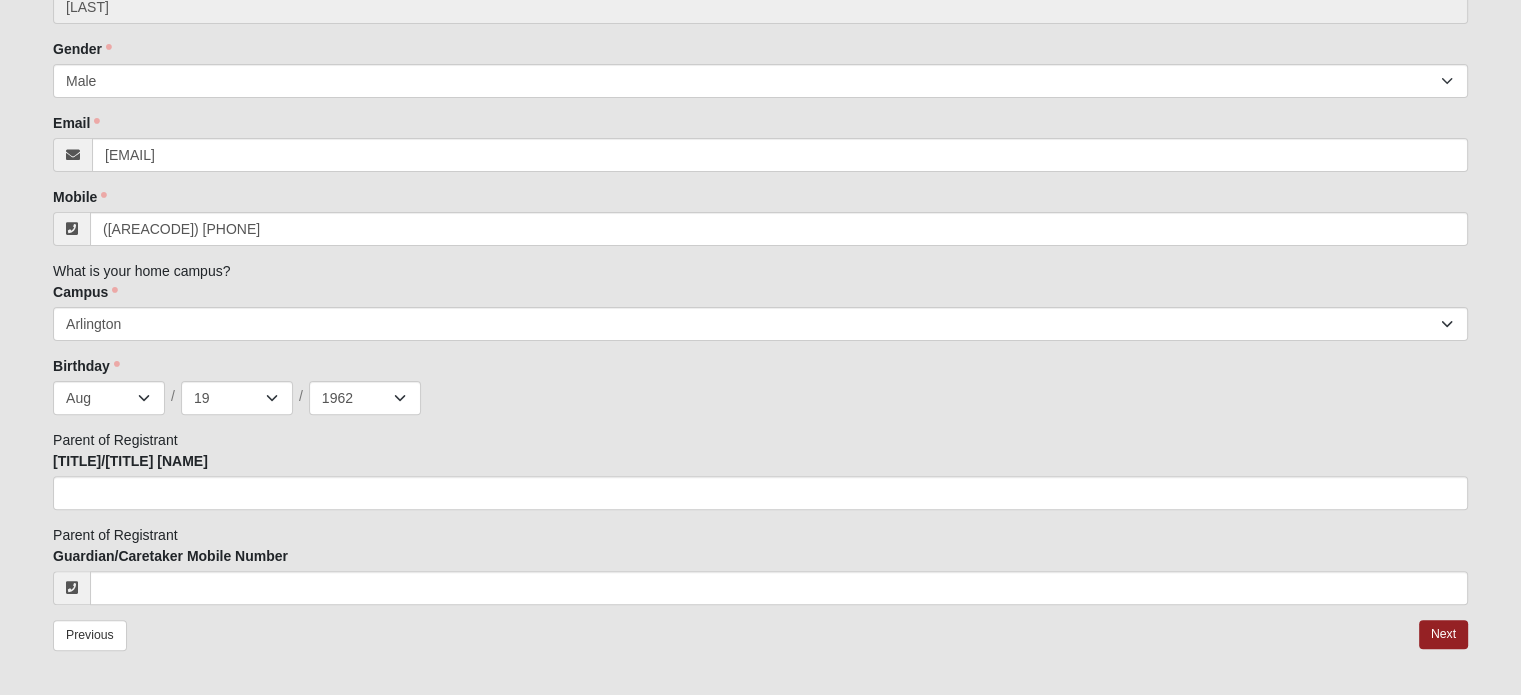 scroll, scrollTop: 583, scrollLeft: 0, axis: vertical 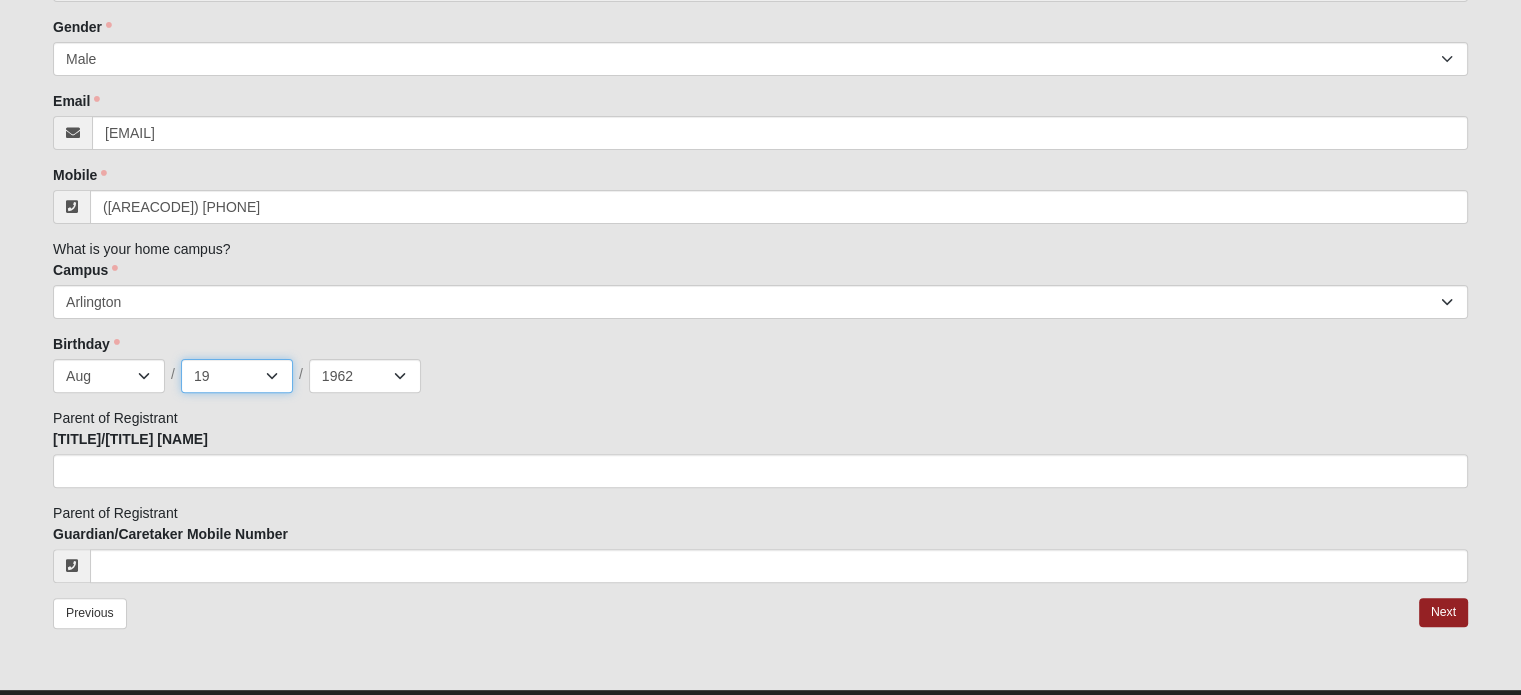 click on "1
2
3
4
5
6
7
8
9
10
11
12
13
14
15
16
17
18
19
20
21
22
23
24
25
26
27
28
29
30
31" at bounding box center (237, 376) 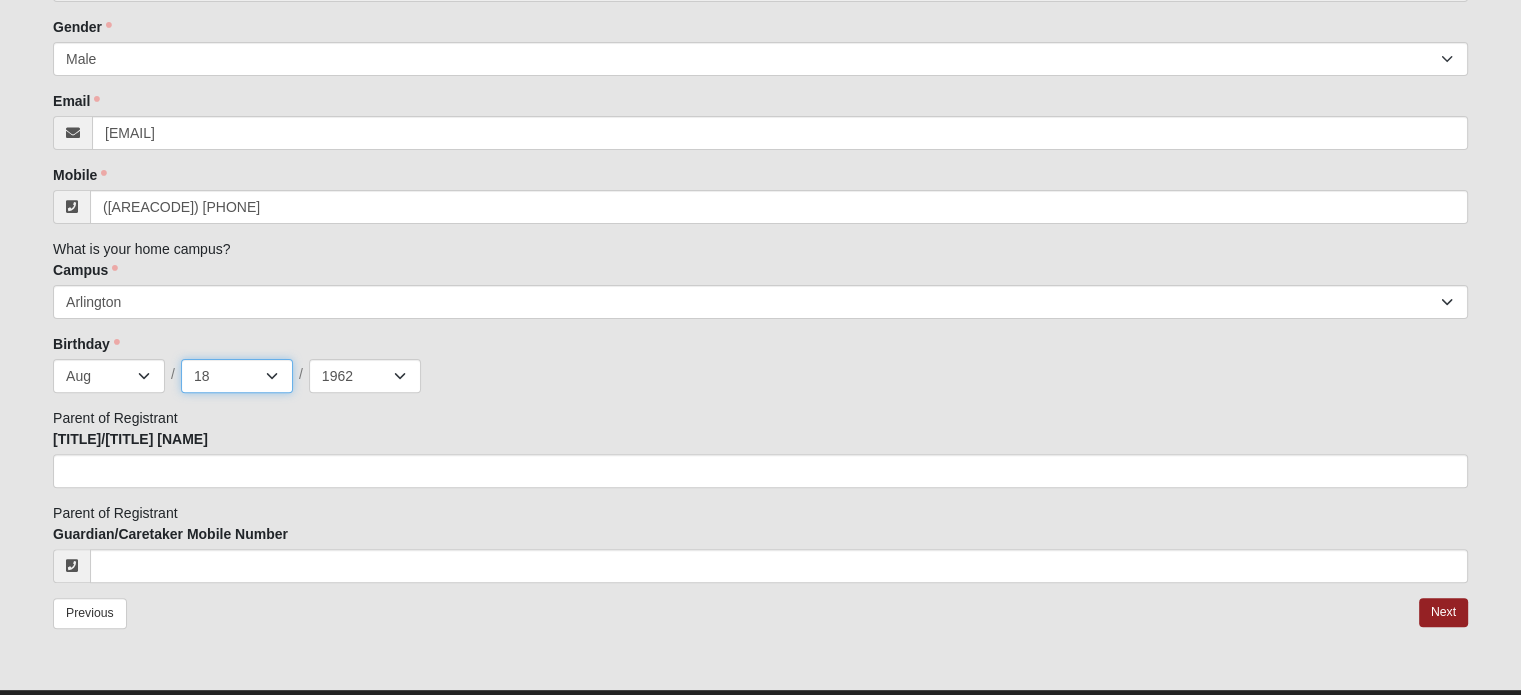 click on "1
2
3
4
5
6
7
8
9
10
11
12
13
14
15
16
17
18
19
20
21
22
23
24
25
26
27
28
29
30
31" at bounding box center (237, 376) 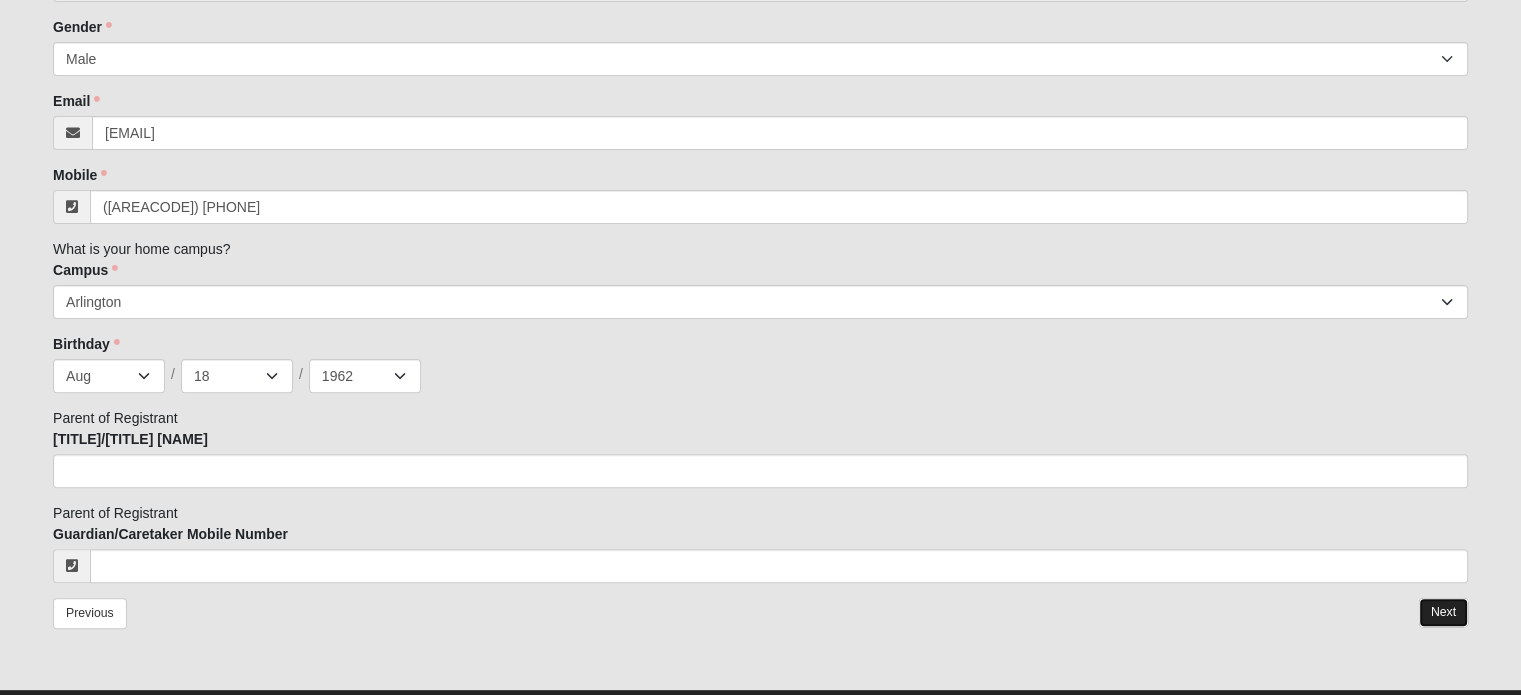 click on "Next" at bounding box center (1443, 612) 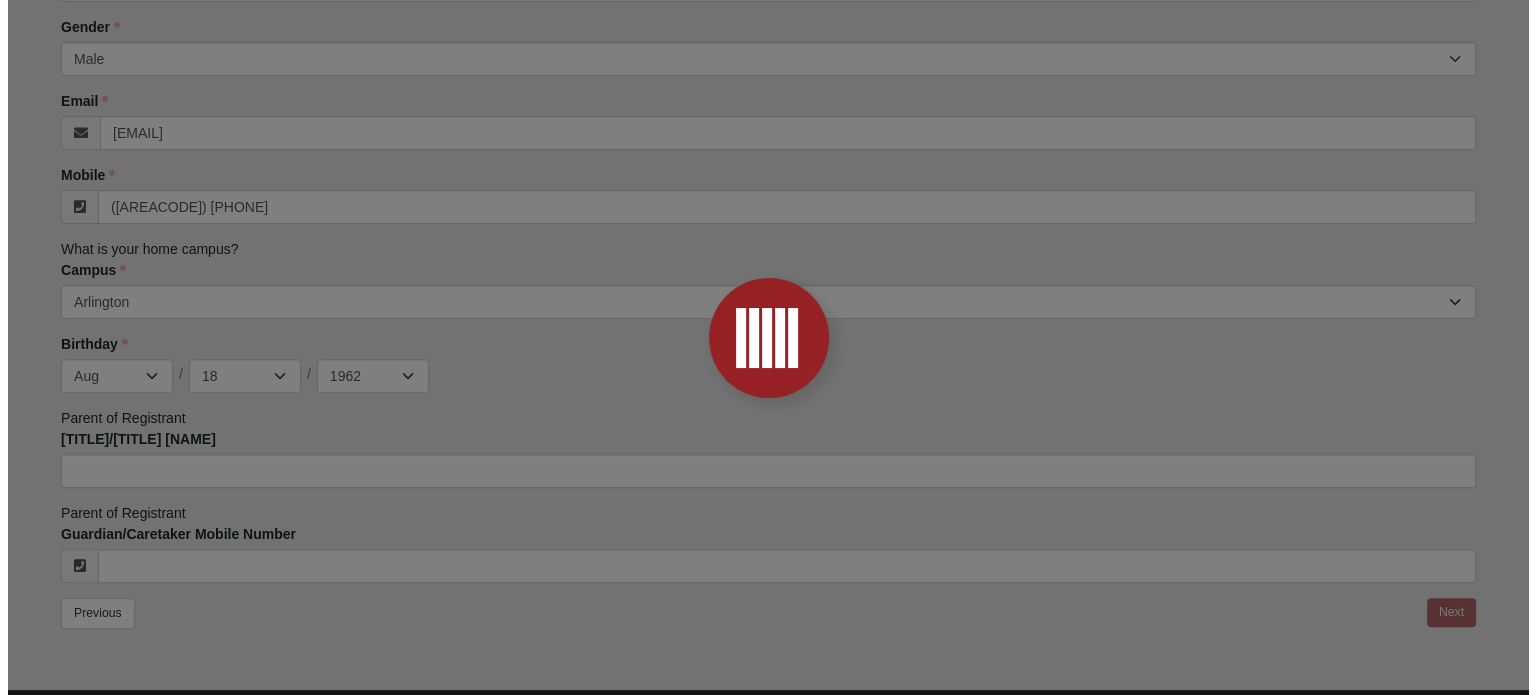 scroll, scrollTop: 0, scrollLeft: 0, axis: both 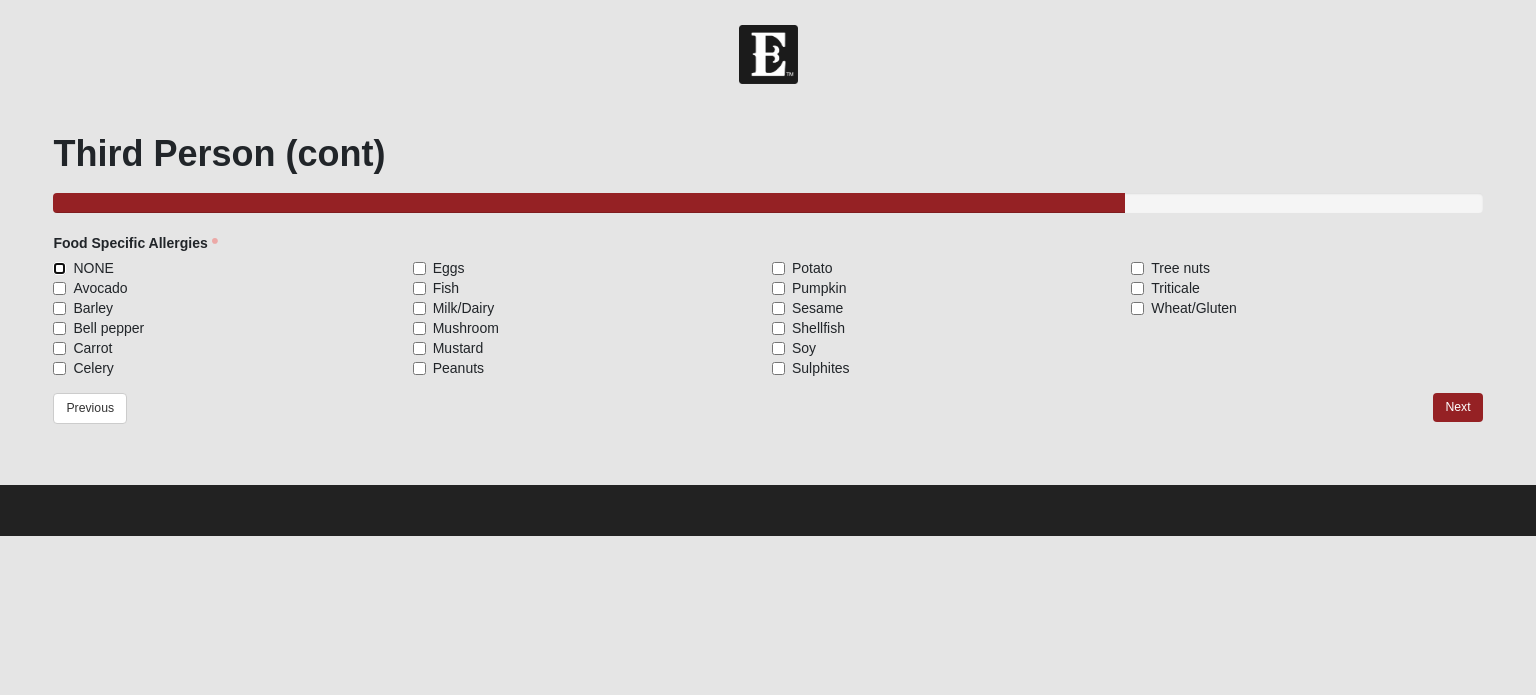click on "NONE" at bounding box center [59, 268] 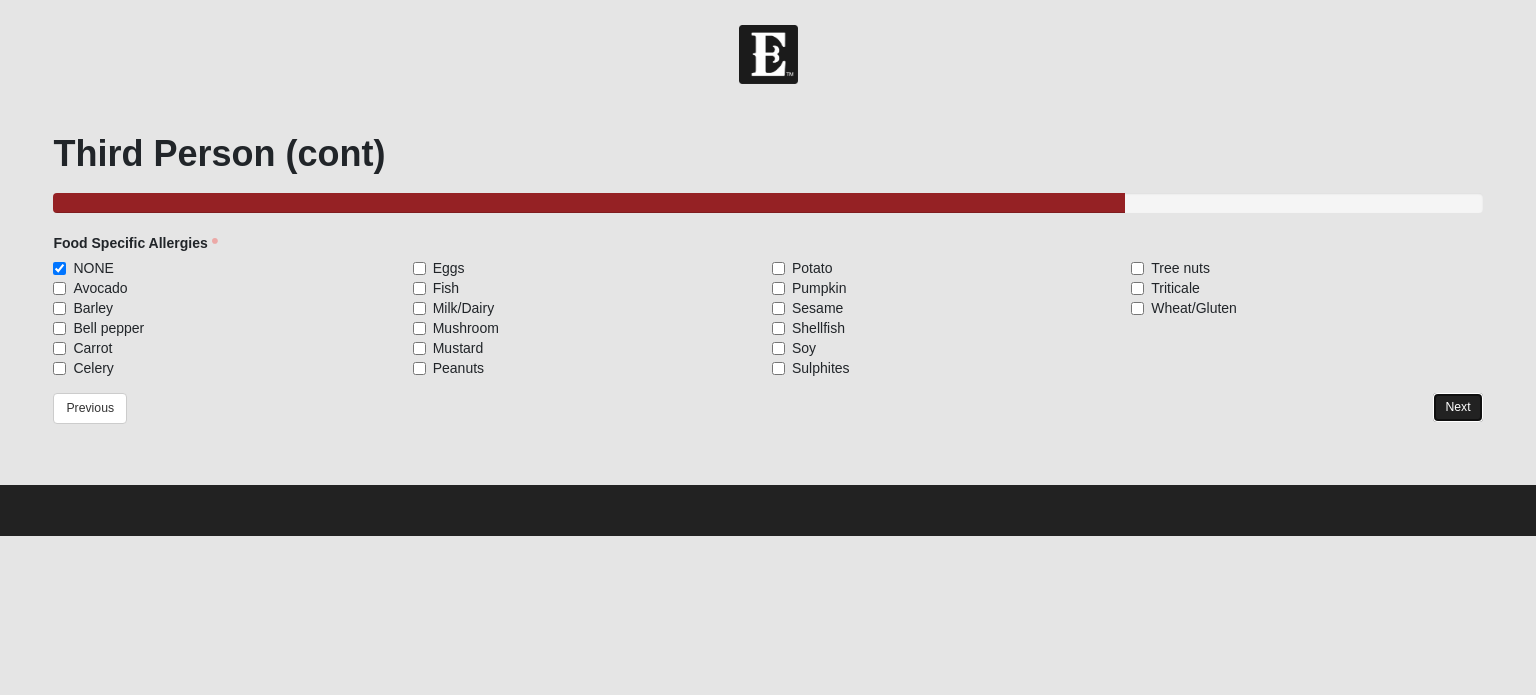 click on "Next" at bounding box center (1457, 407) 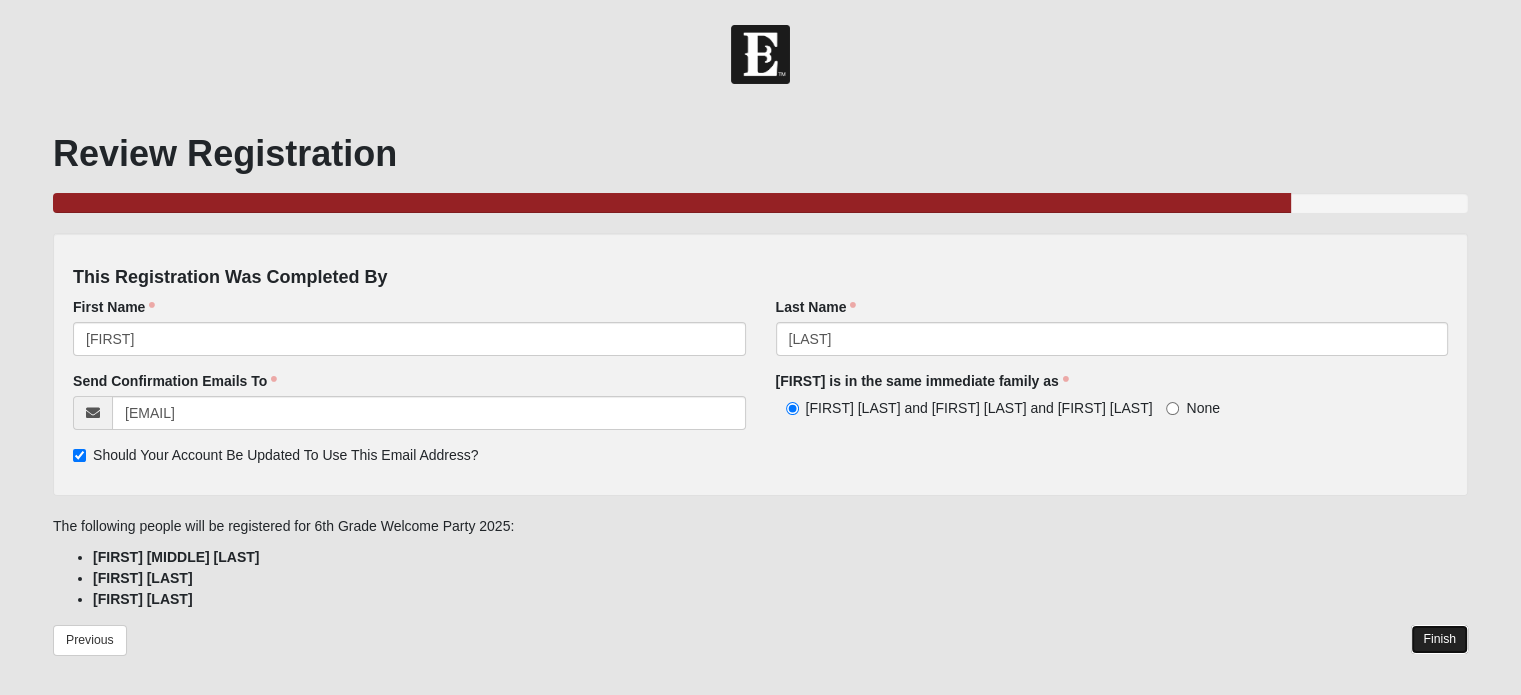 click on "Finish" at bounding box center [1439, 639] 